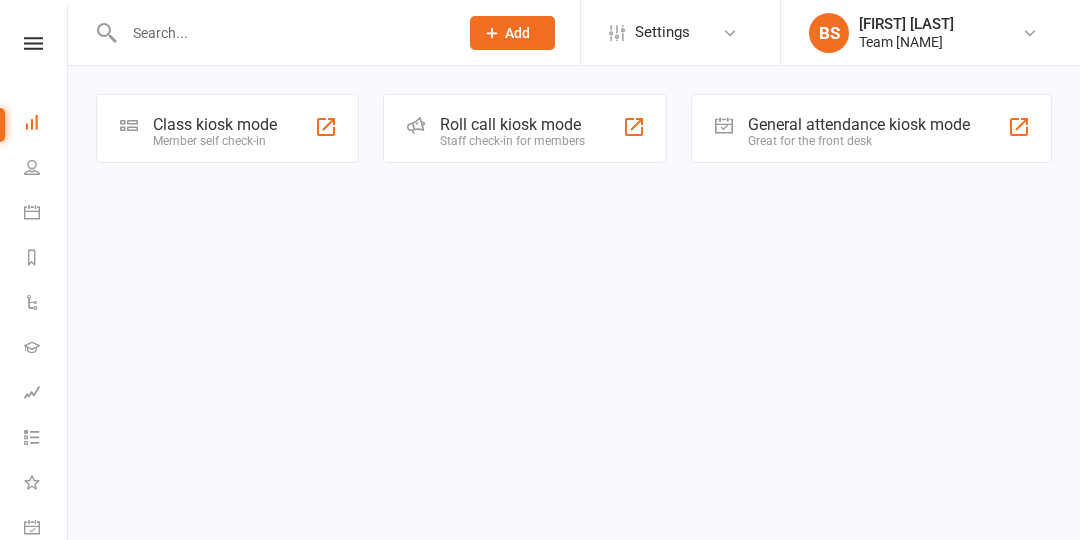 scroll, scrollTop: 0, scrollLeft: 0, axis: both 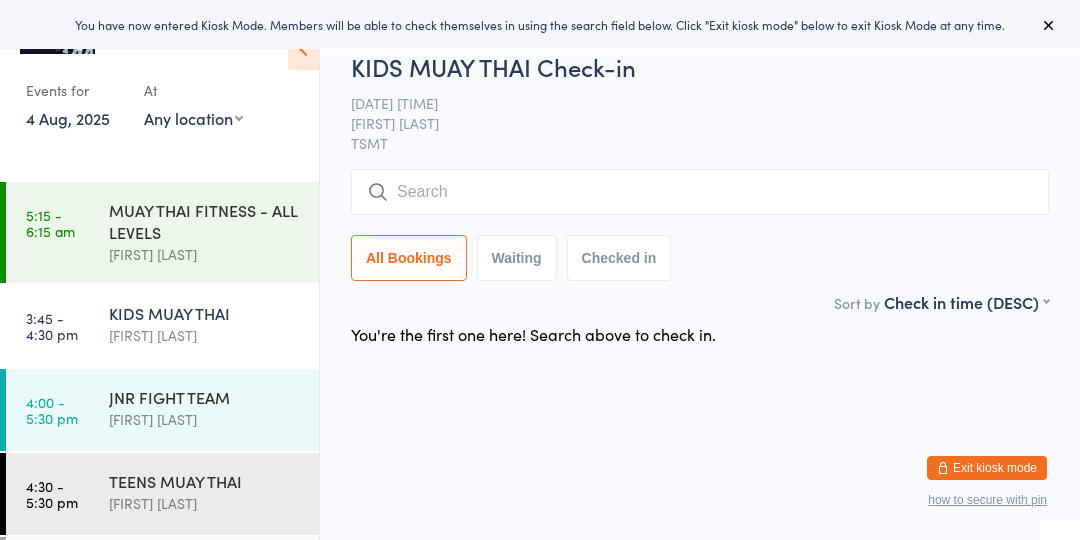 click on "KIDS MUAY THAI" at bounding box center [205, 313] 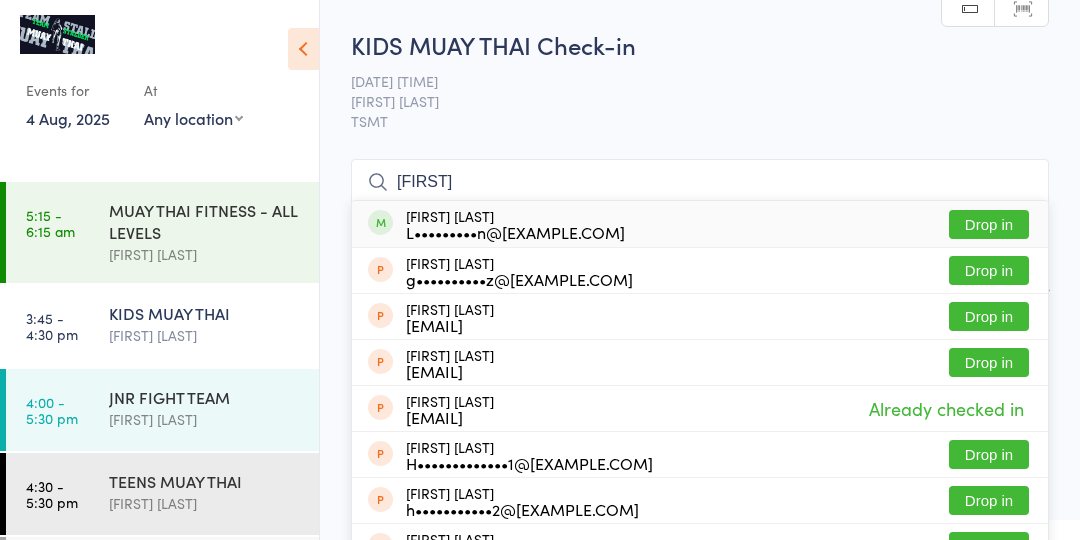 type on "[FIRST]" 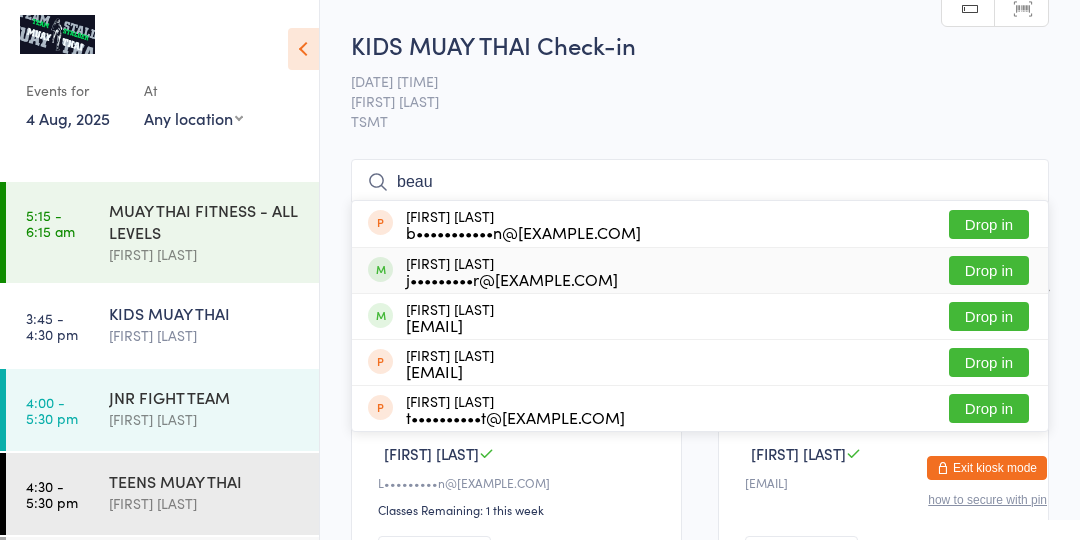 type on "beau" 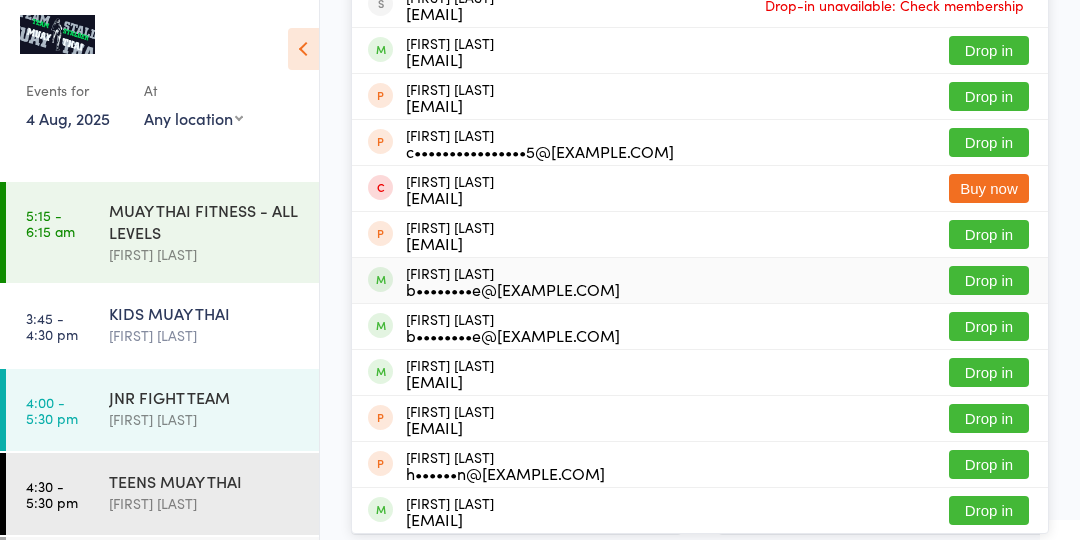 scroll, scrollTop: 363, scrollLeft: 0, axis: vertical 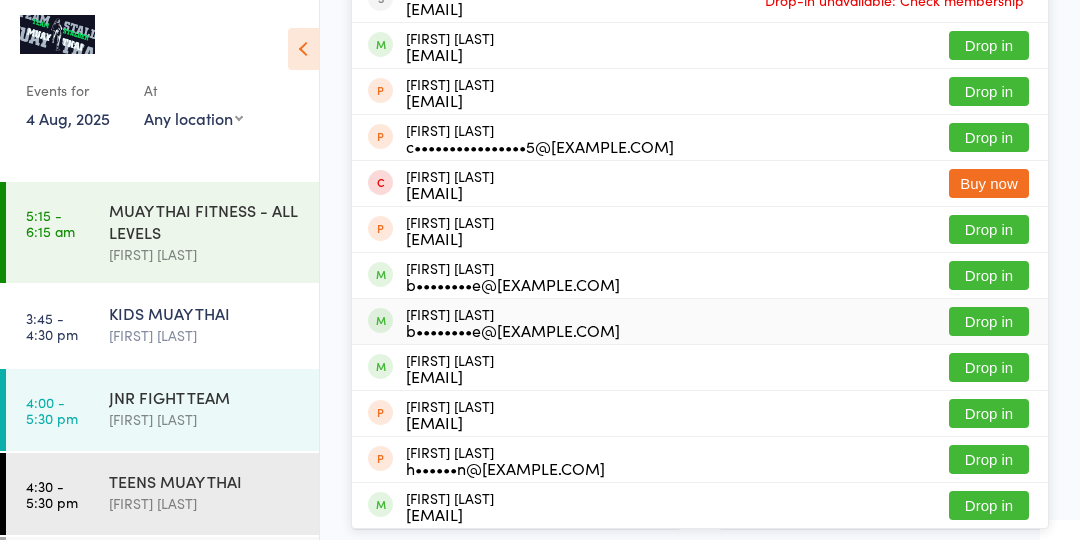 type on "will" 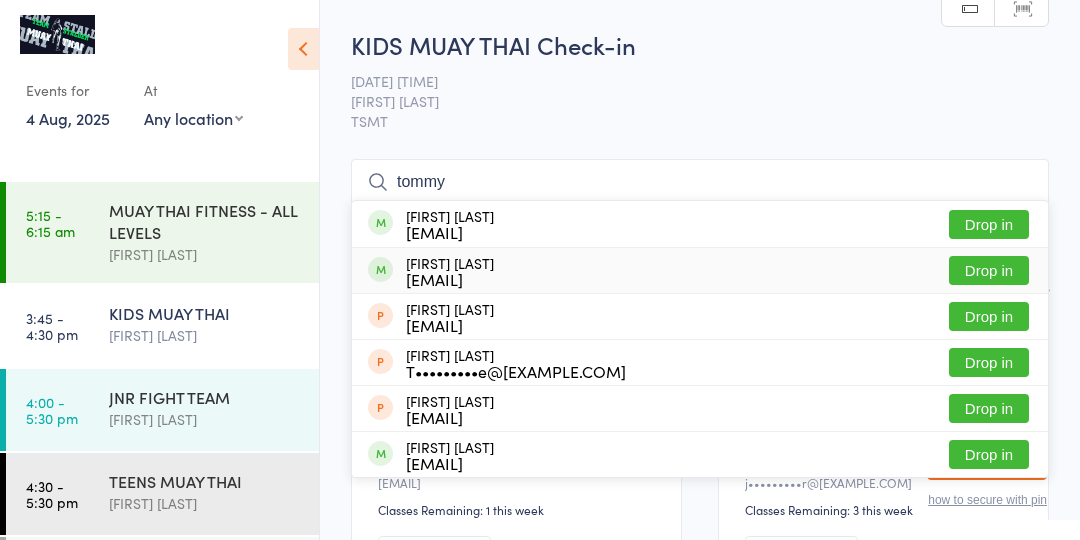 type on "tommy" 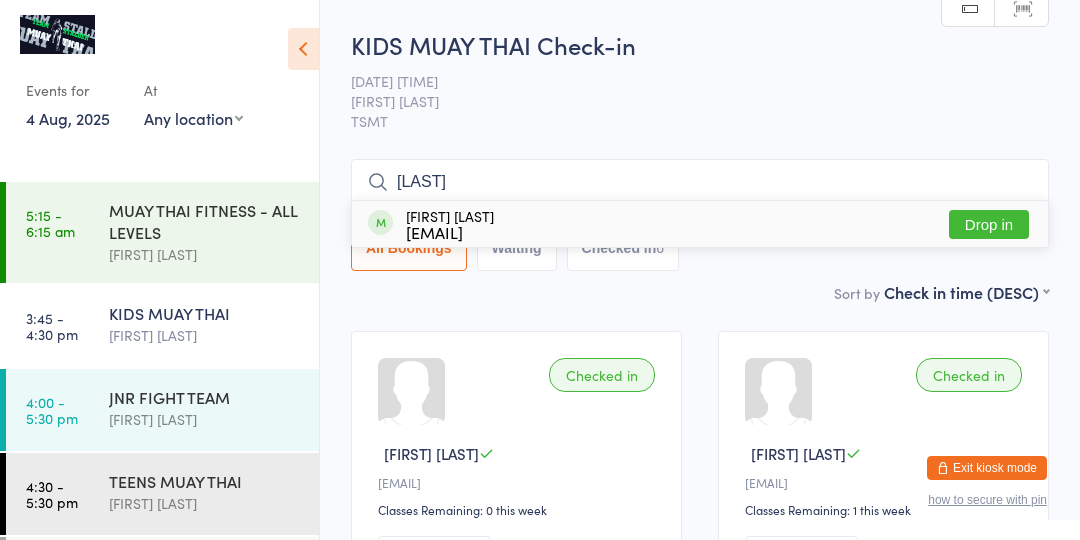 type on "[LAST]" 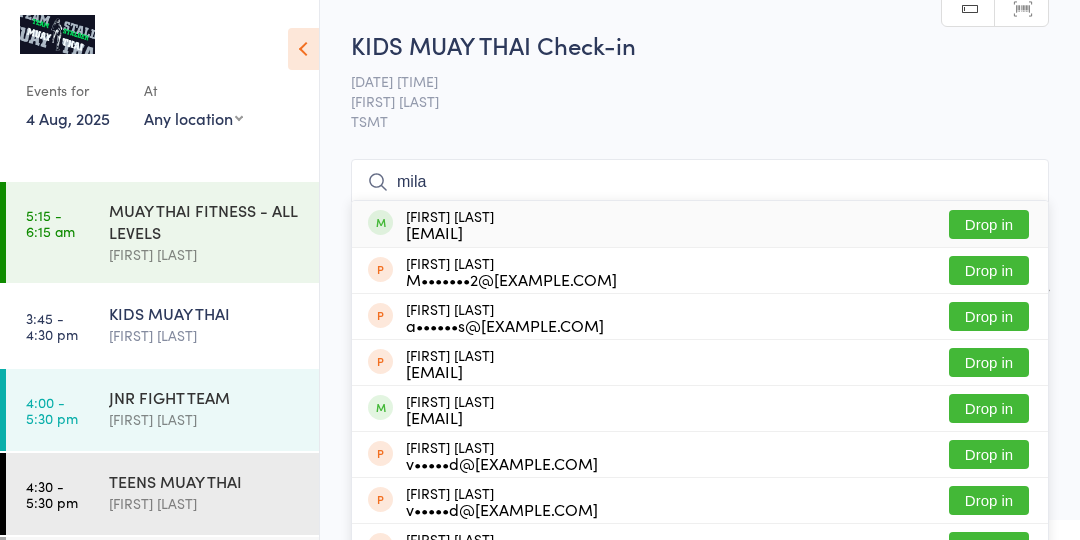 type on "mila" 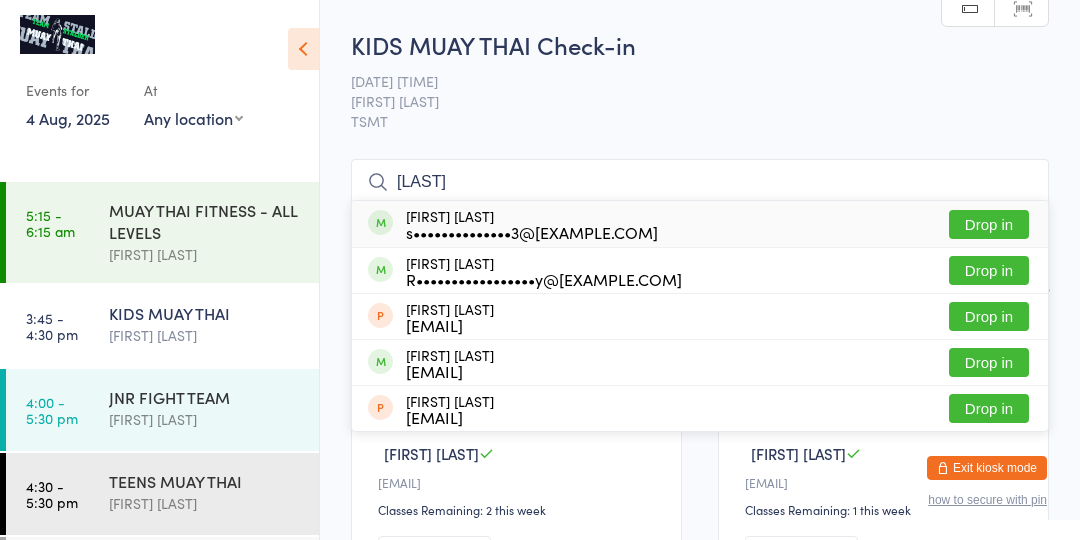 type on "[LAST]" 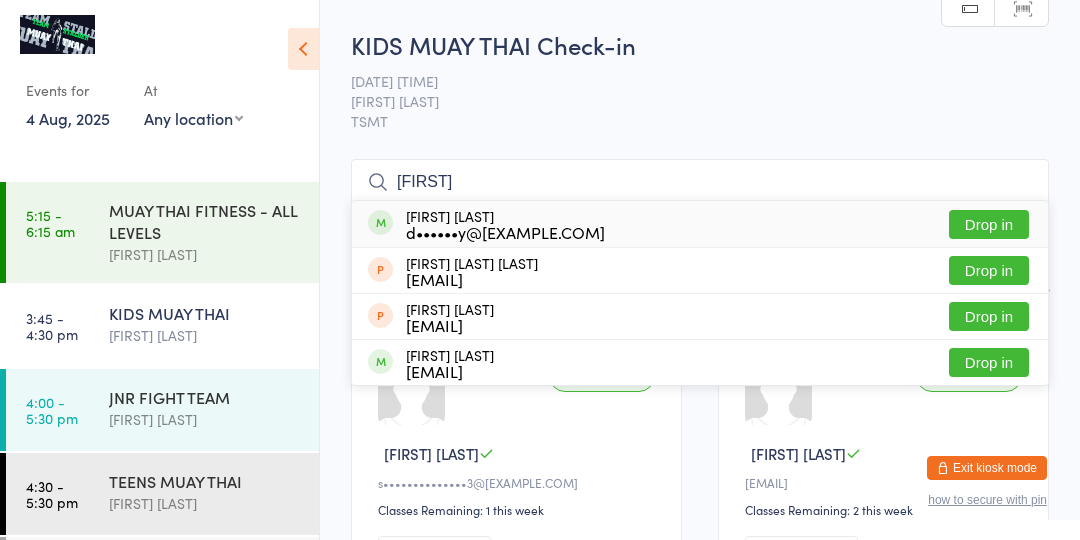 type on "[FIRST]" 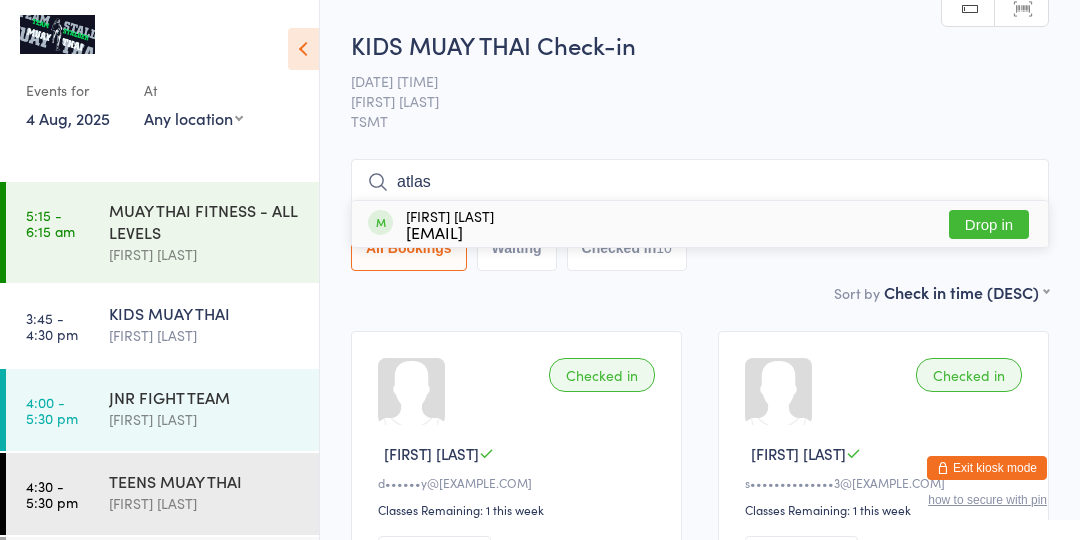 type on "atlas" 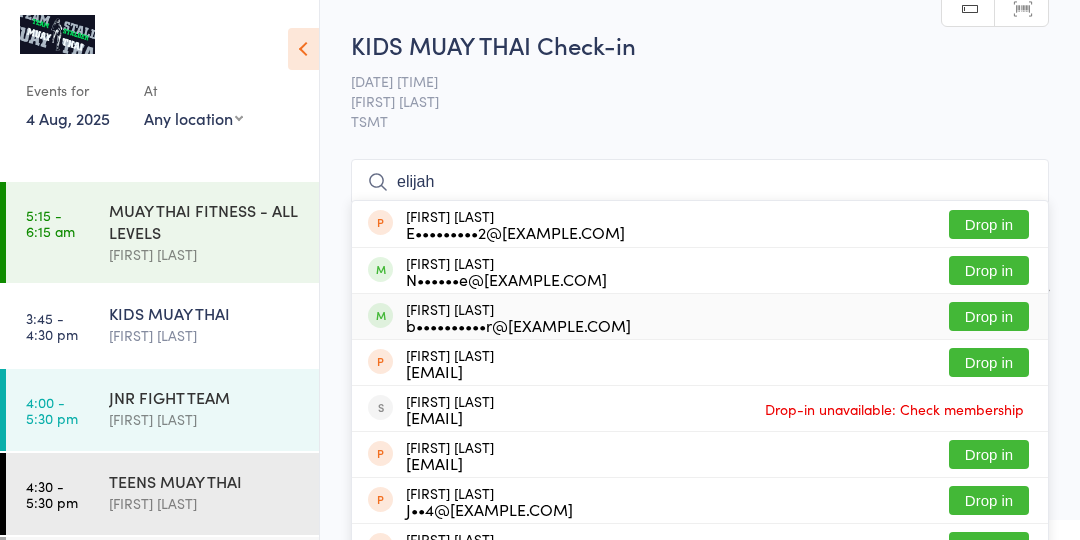 type on "elijah" 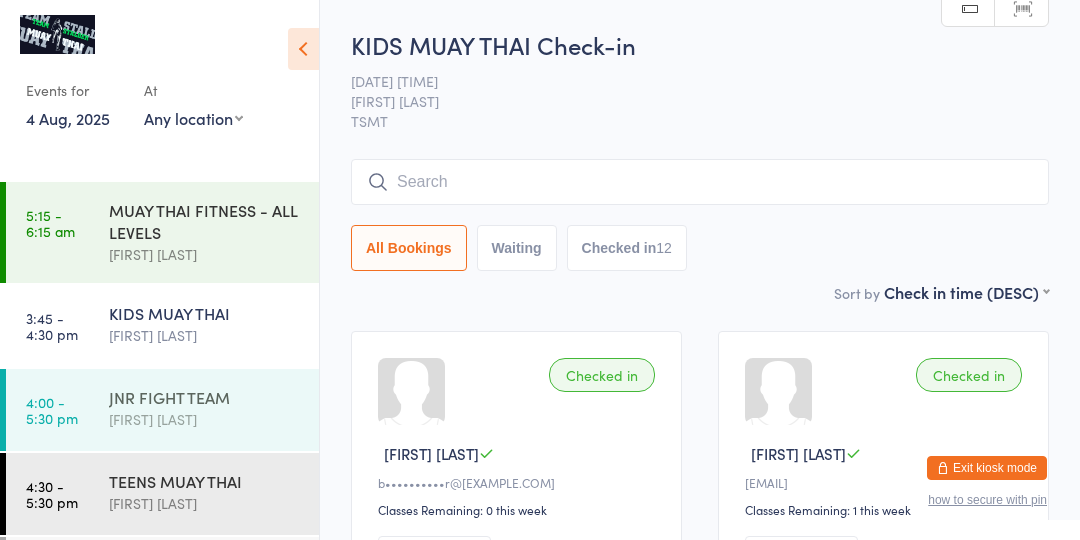 click on "4:00 - 5:30 pm" at bounding box center [52, 410] 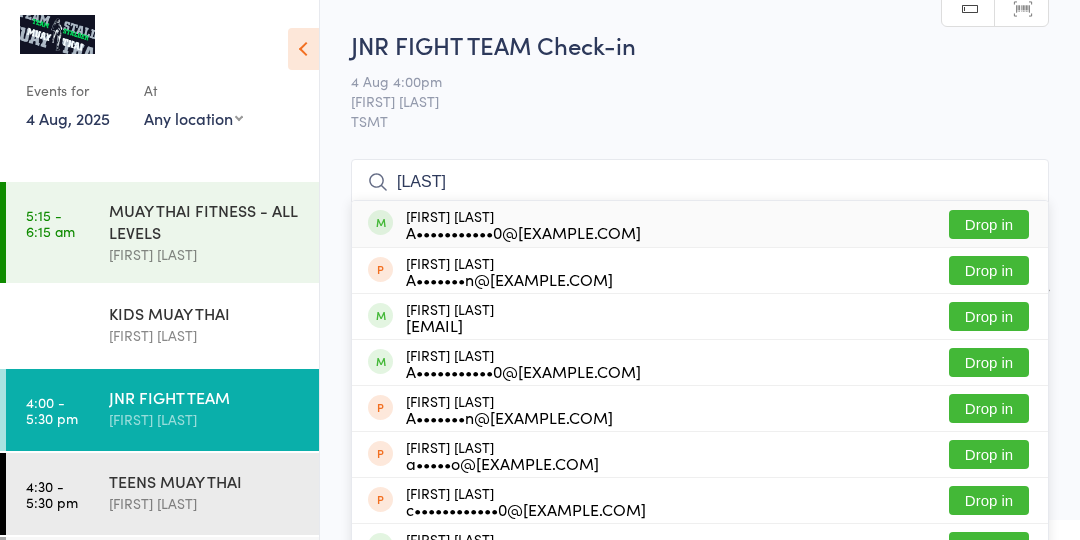 type on "[LAST]" 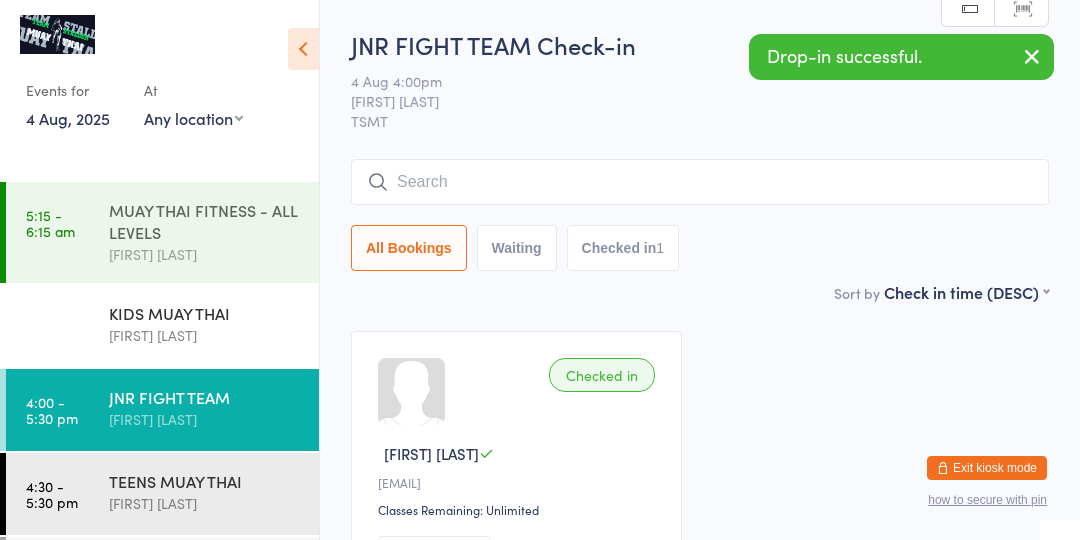 click on "MUAY THAI FITNESS - ALL LEVELS" at bounding box center (205, 221) 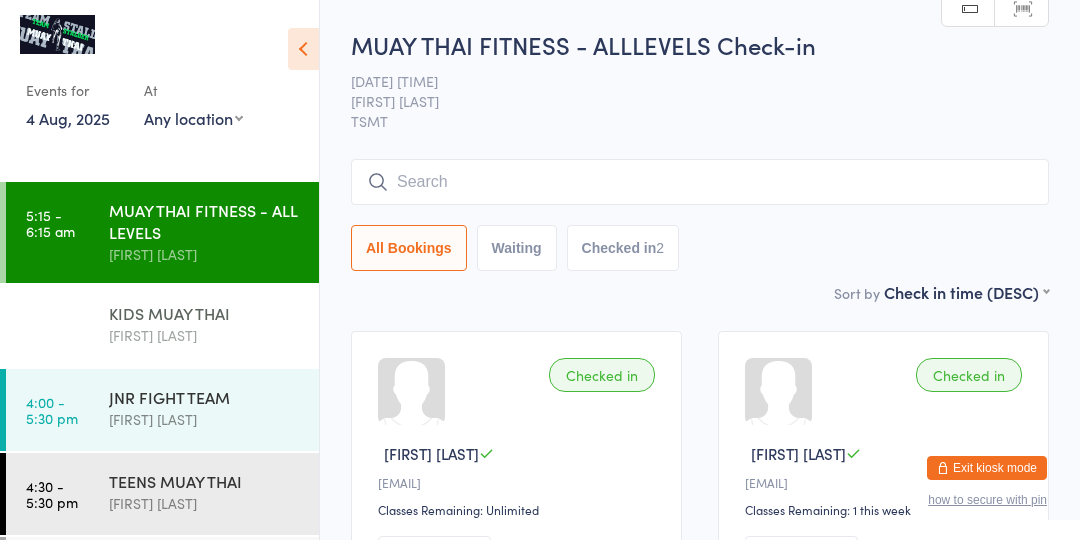 click on "KIDS MUAY THAI" at bounding box center [205, 313] 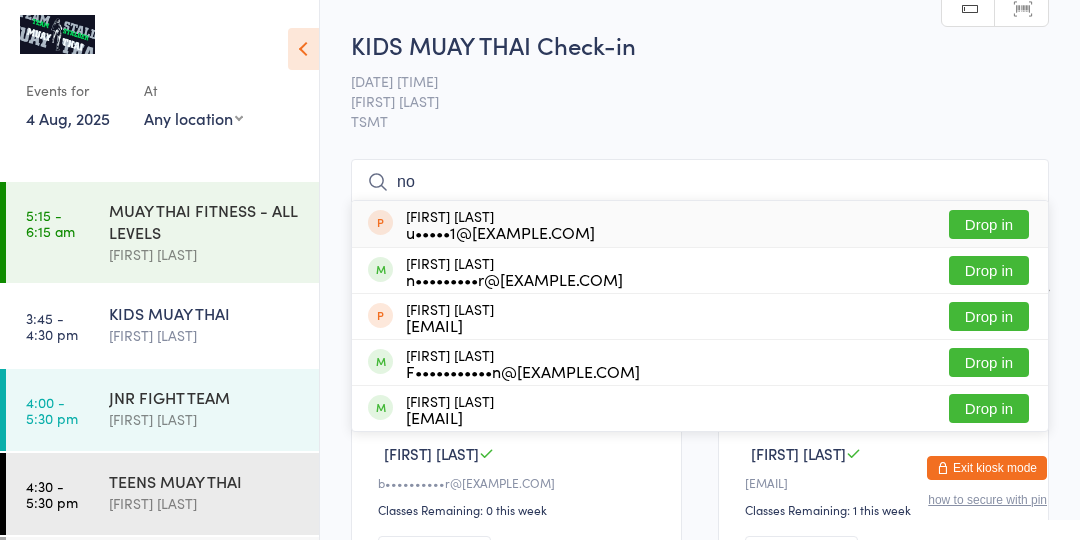type on "no" 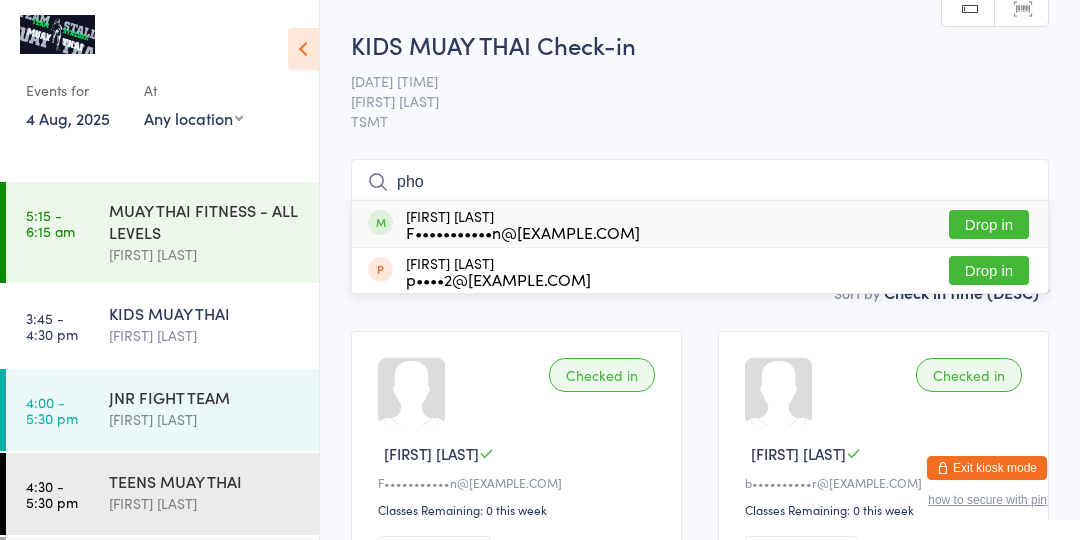type on "pho" 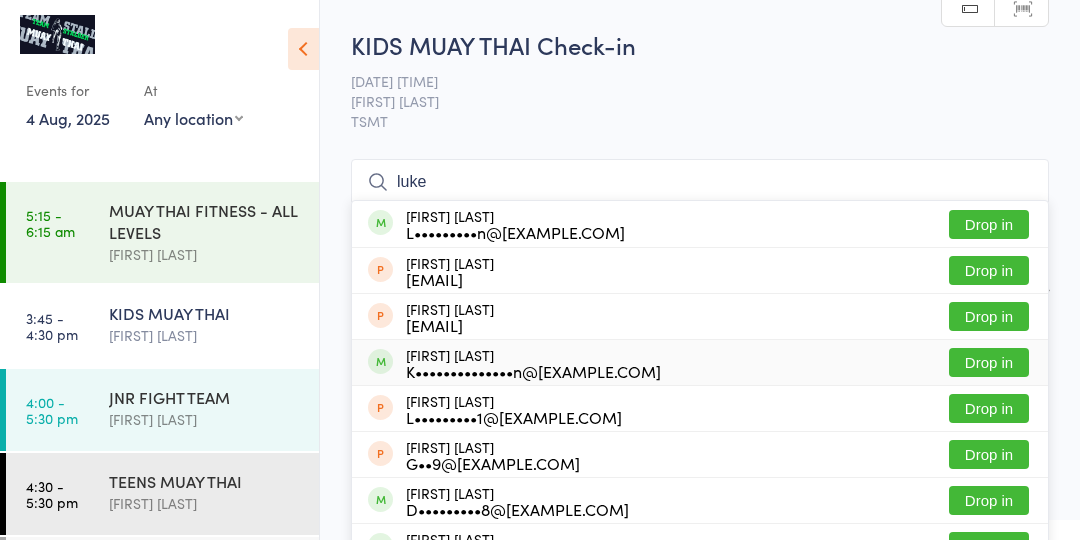 type on "luke" 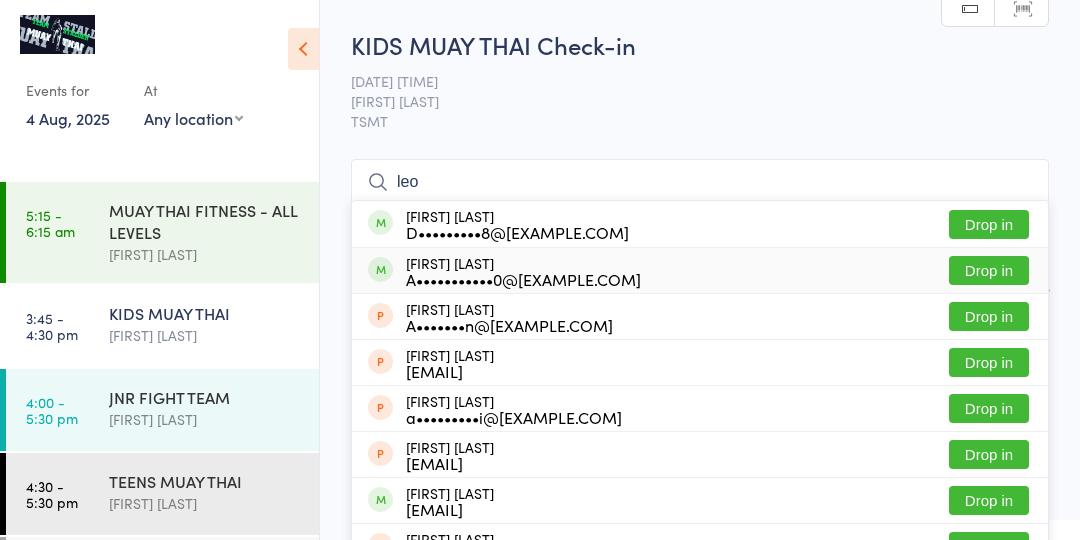 type on "leo" 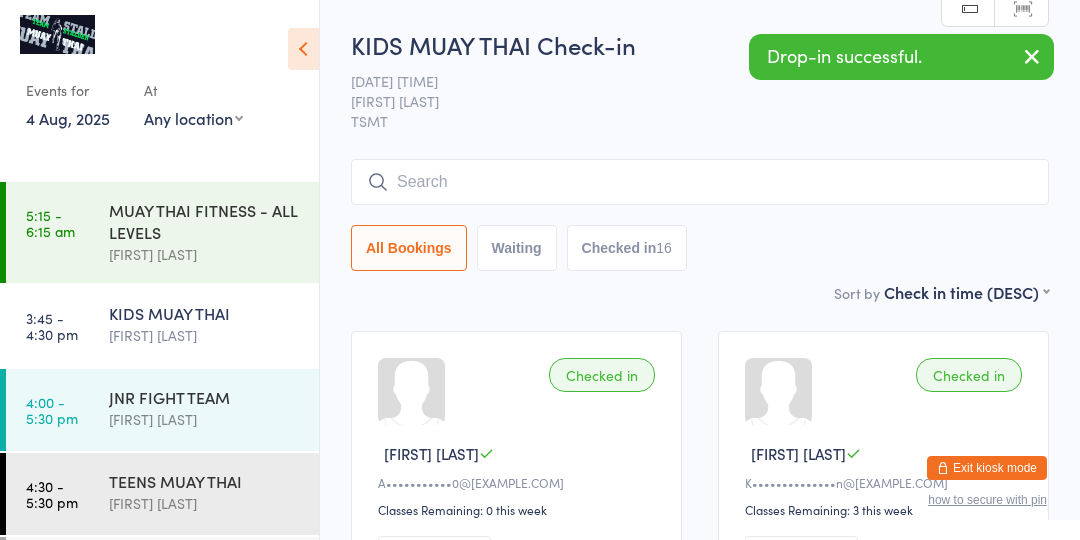 click on "All Bookings Waiting  Checked in  16" at bounding box center [700, 248] 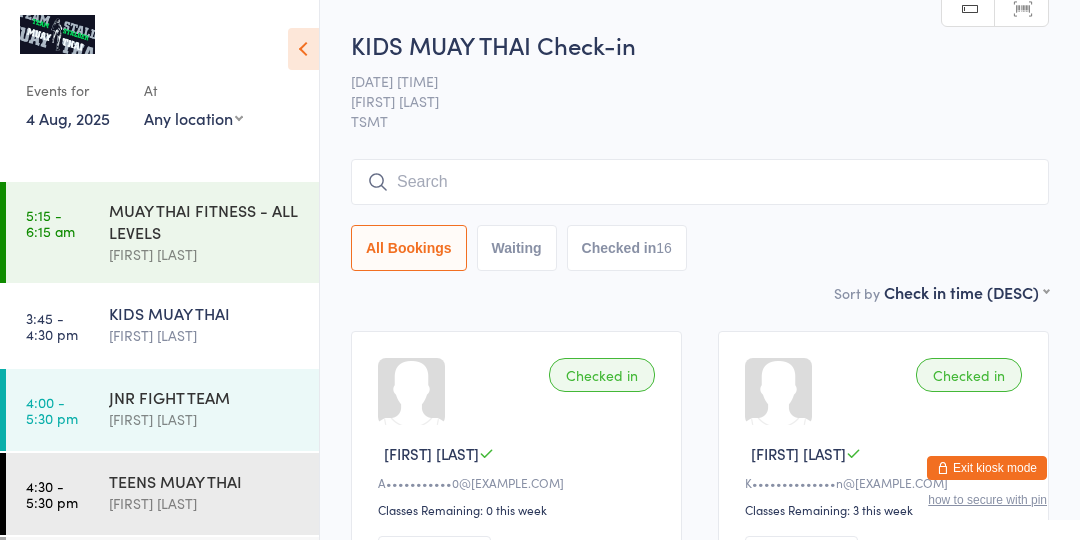 click at bounding box center (700, 182) 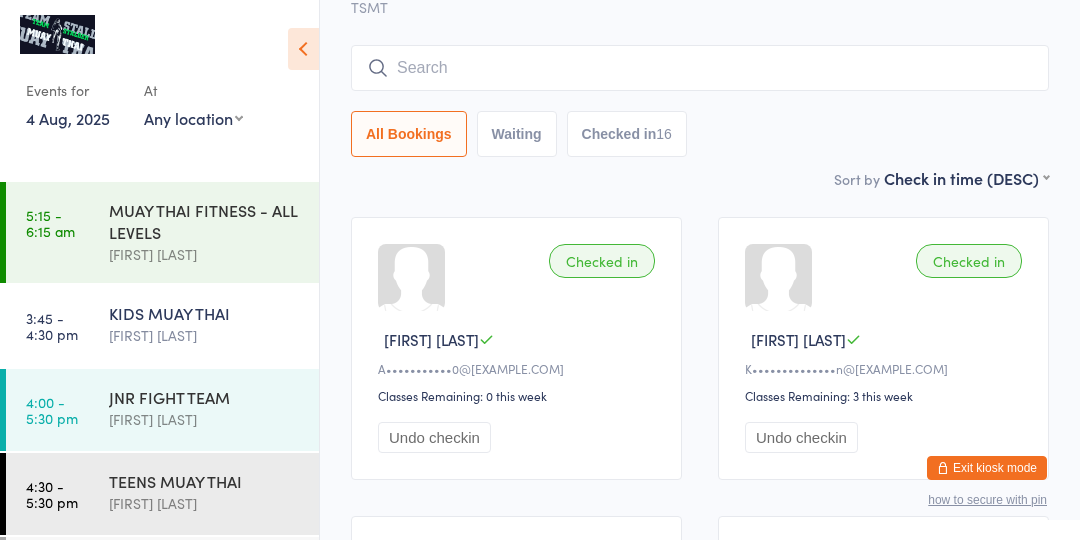 scroll, scrollTop: 159, scrollLeft: 0, axis: vertical 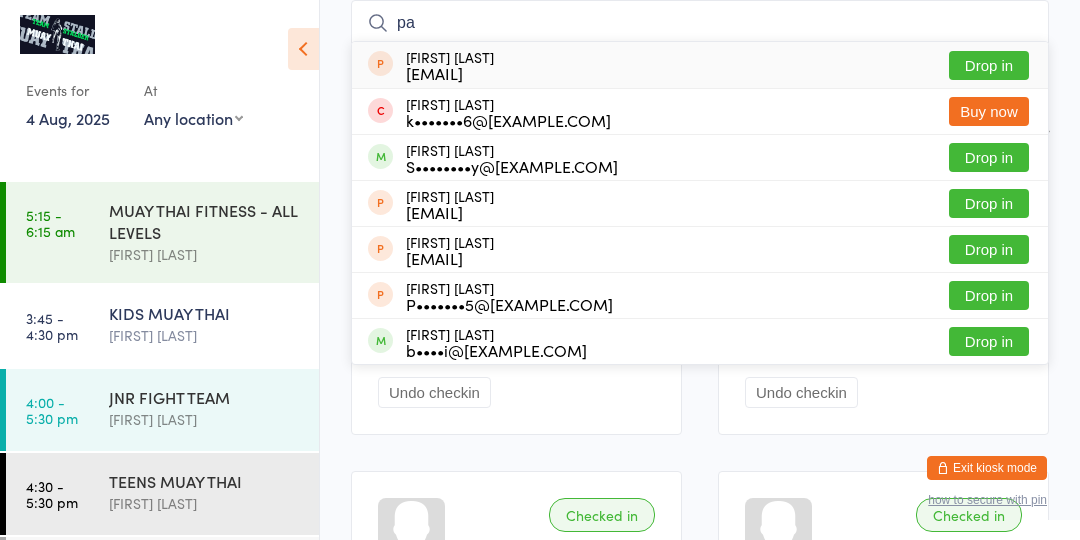 click on "pa" at bounding box center [700, 23] 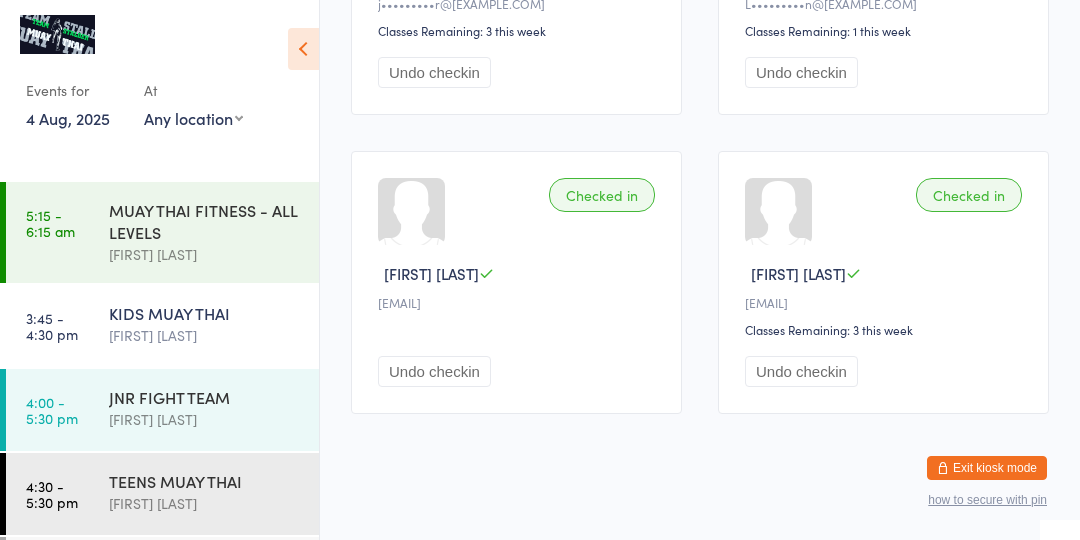 scroll, scrollTop: 0, scrollLeft: 0, axis: both 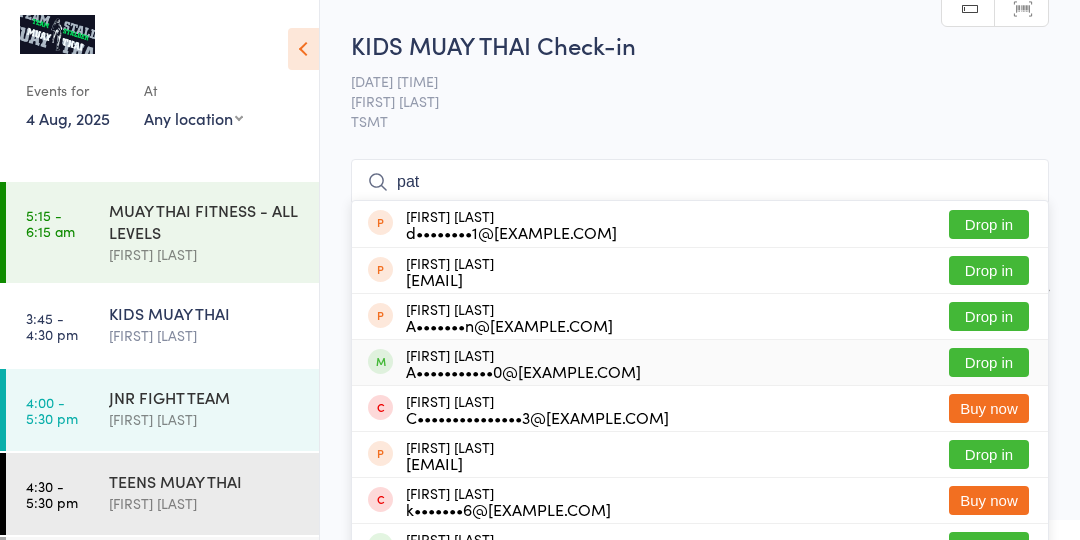 type on "pat" 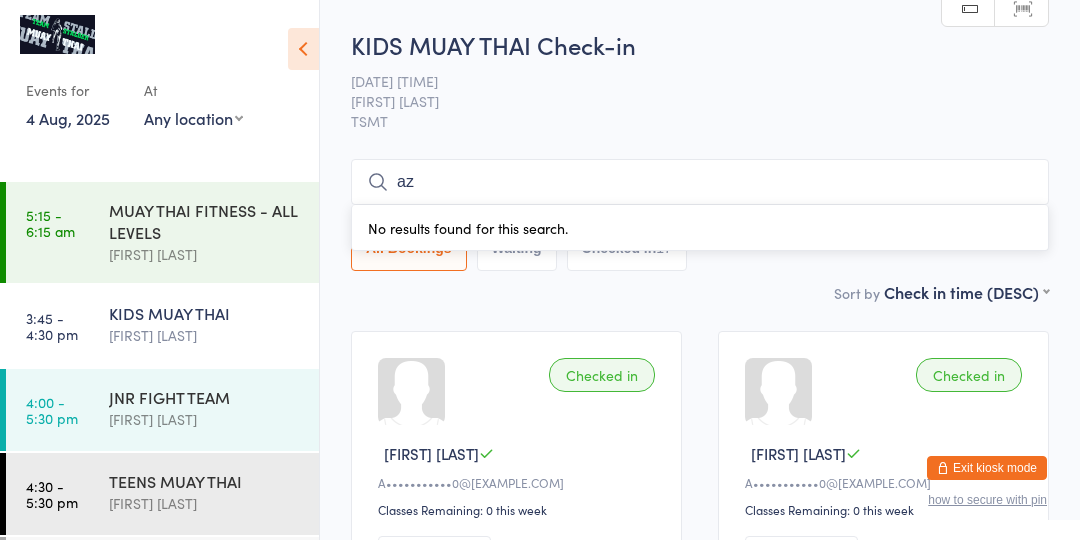 type on "[FIRST]" 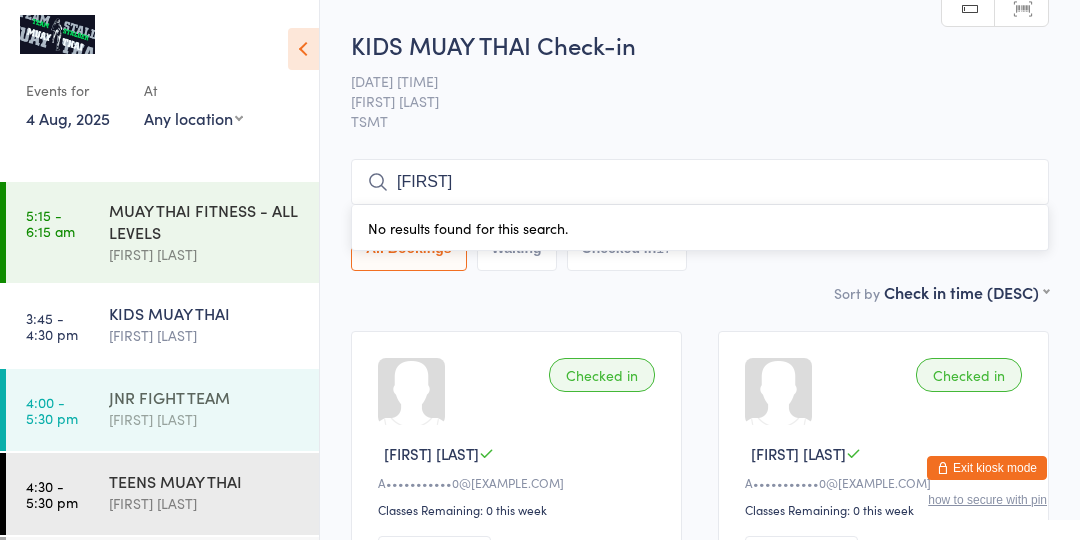 click on "[FIRST] [LAST]" at bounding box center (205, 419) 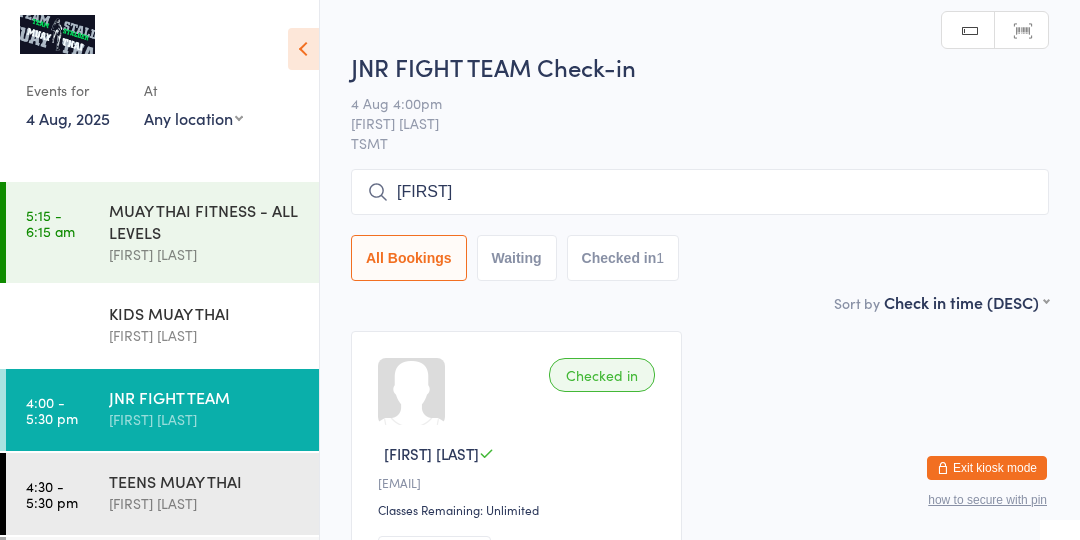 type on "[FIRST]" 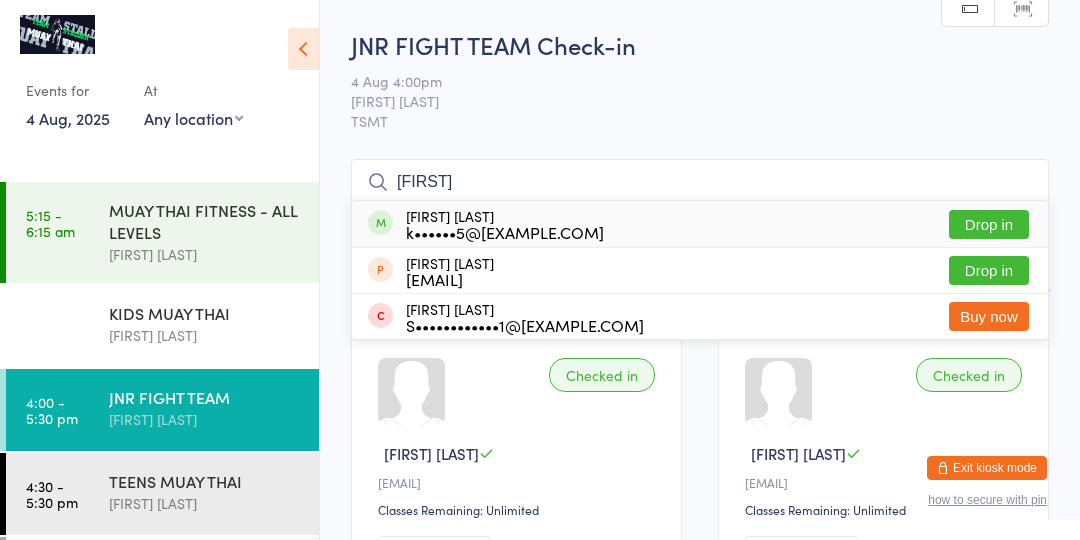 type on "[FIRST]" 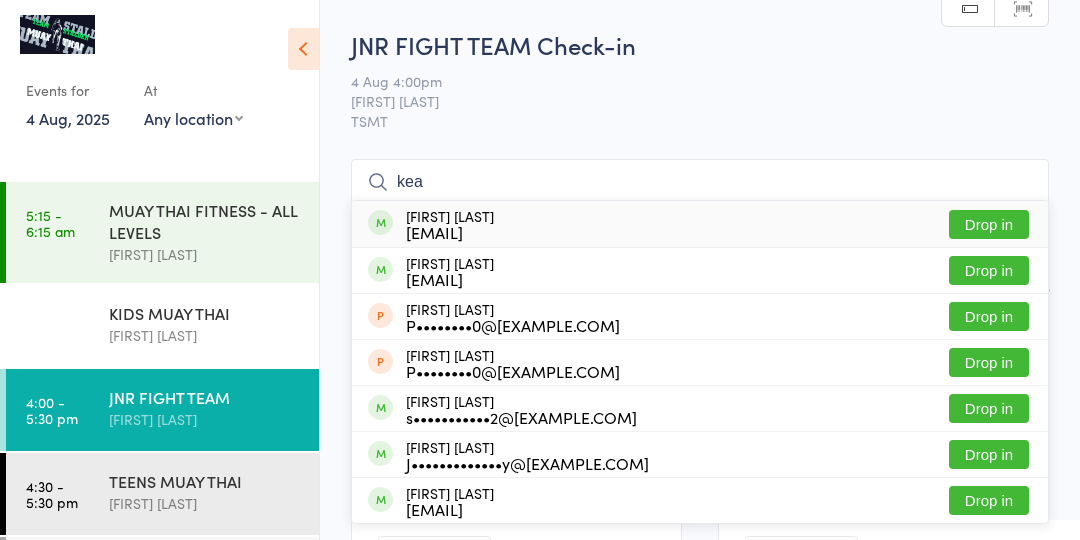 type on "kea" 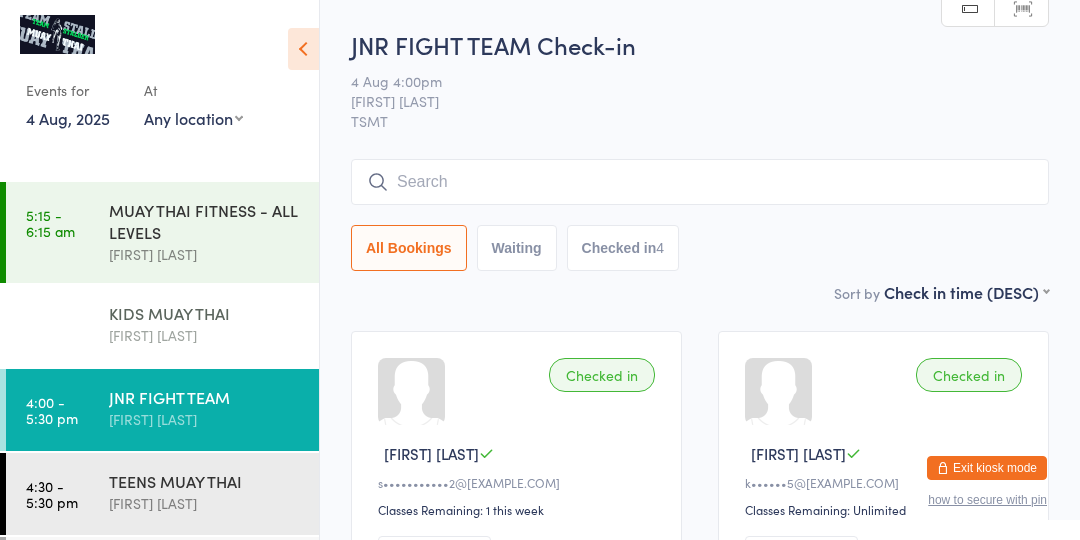 click on "KIDS MUAY THAI" at bounding box center [205, 313] 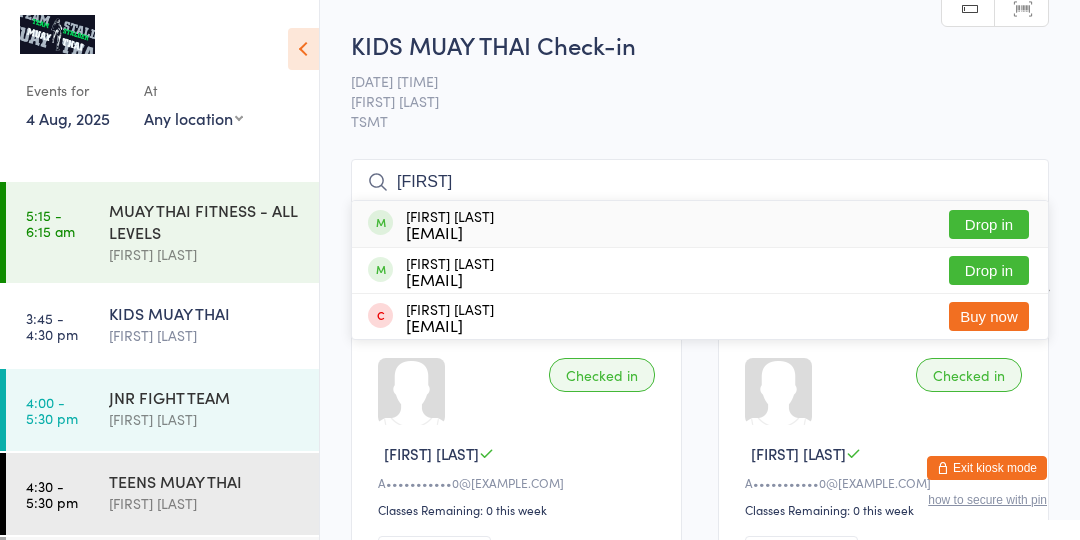 type on "[FIRST]" 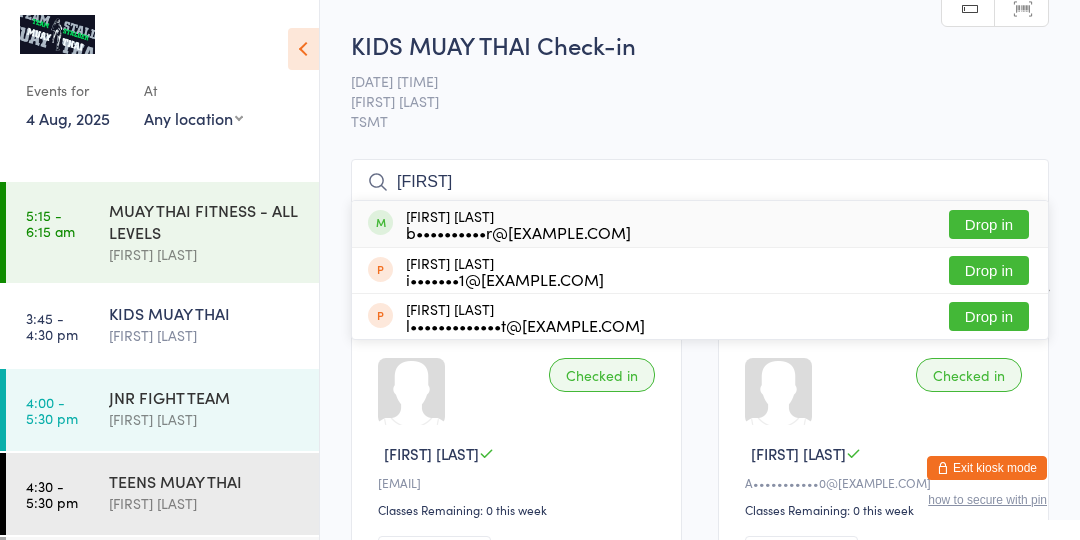 type on "[FIRST]" 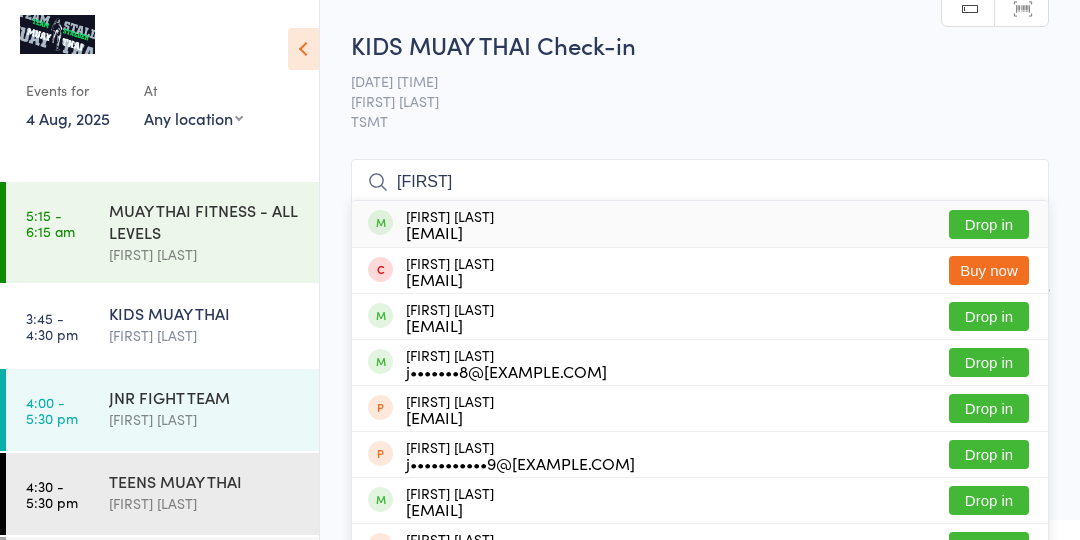 type on "[FIRST]" 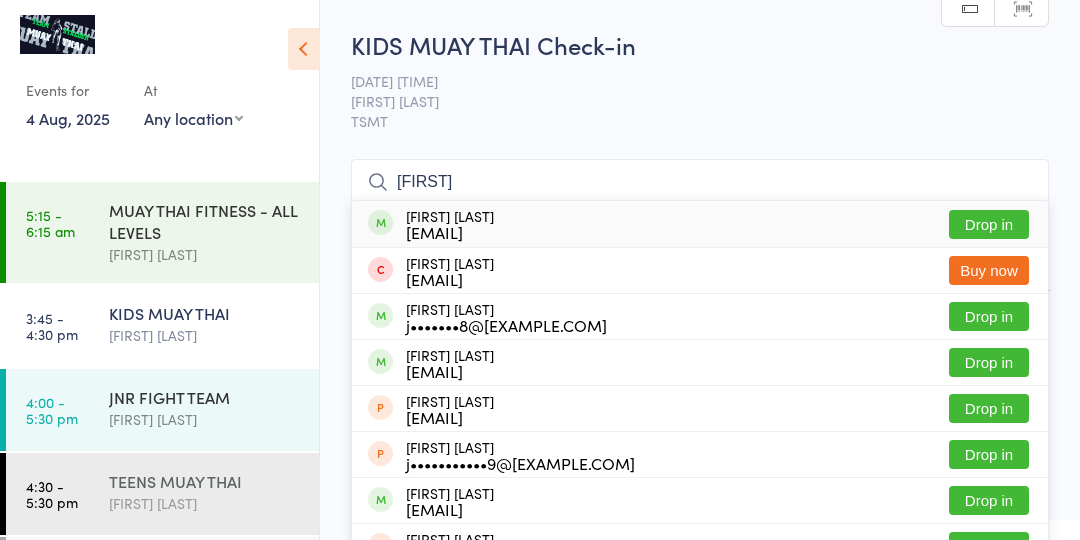 click on "[FIRST] [LAST]" at bounding box center [205, 503] 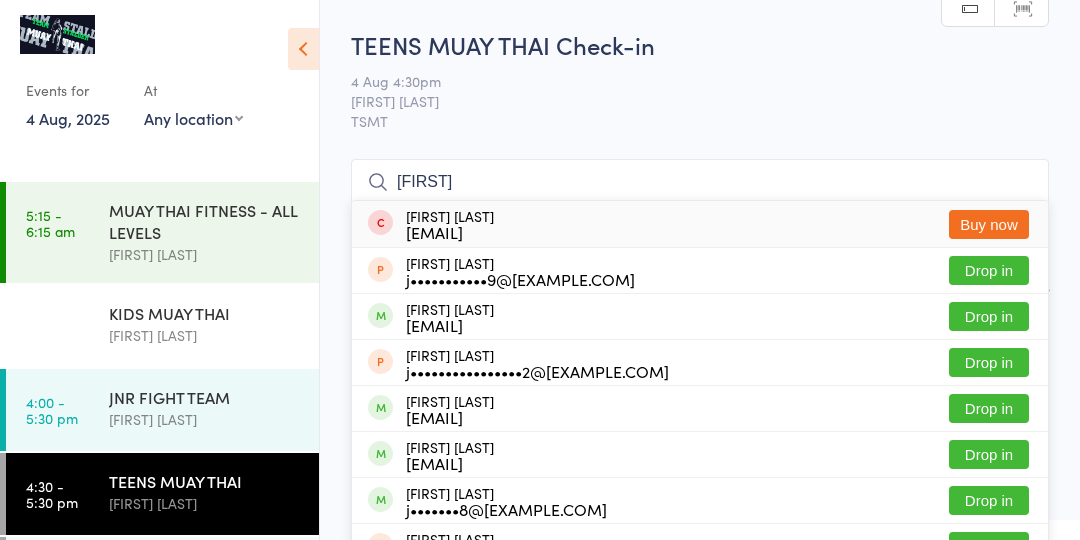type on "[FIRST]" 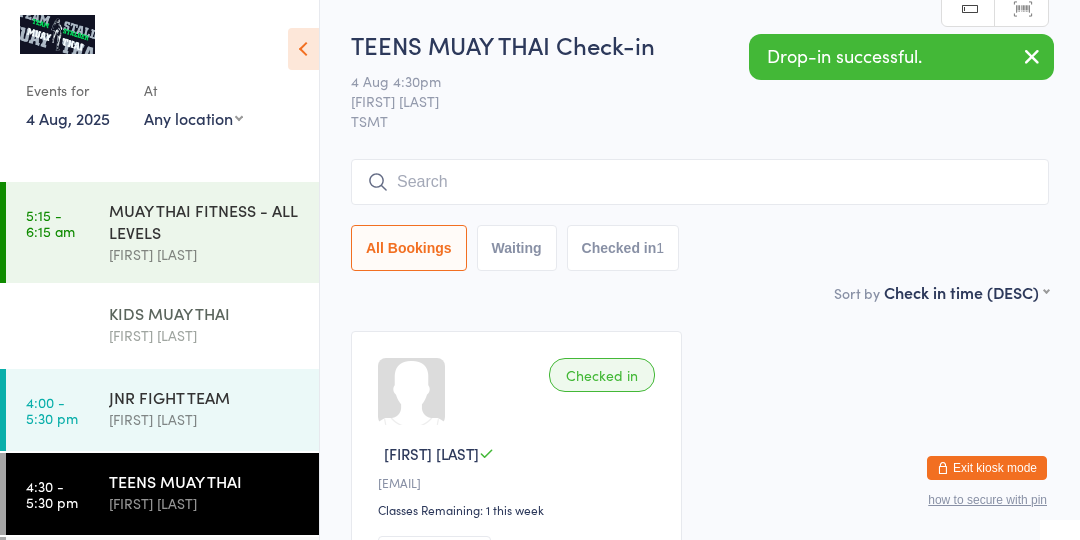 click on "KIDS MUAY THAI" at bounding box center [205, 313] 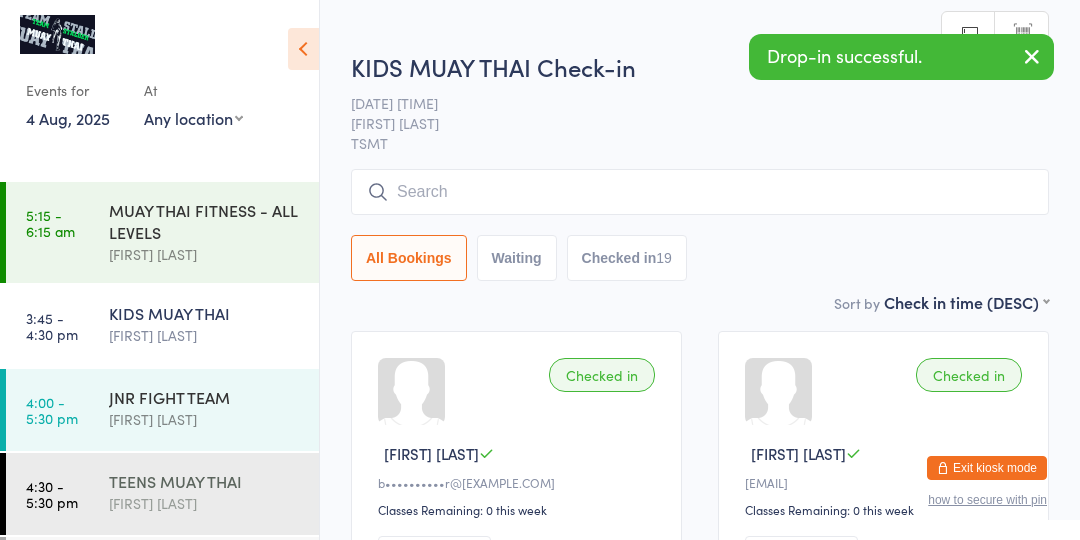 click on "[FIRST] [LAST]" at bounding box center (205, 503) 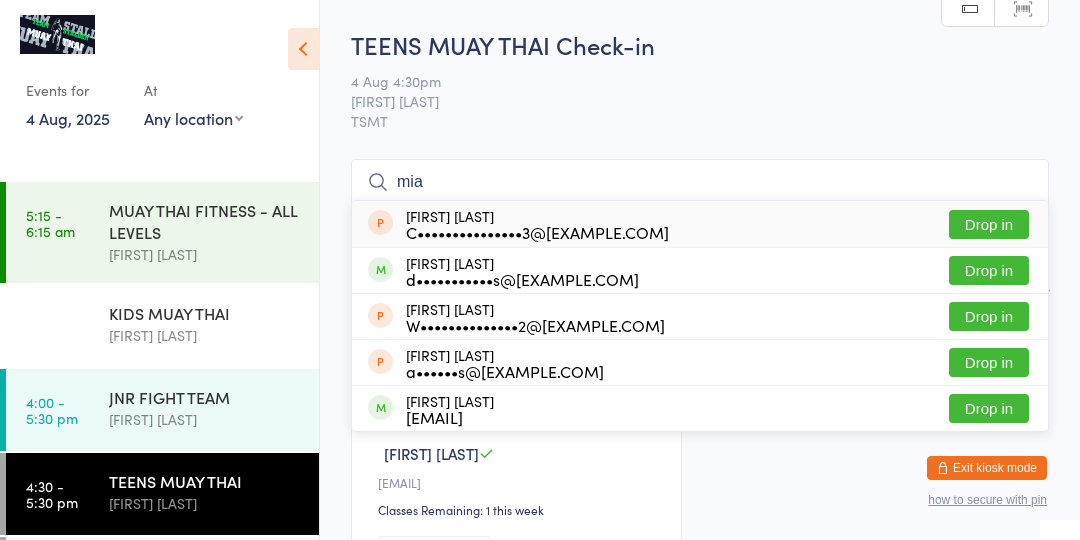 type on "mia" 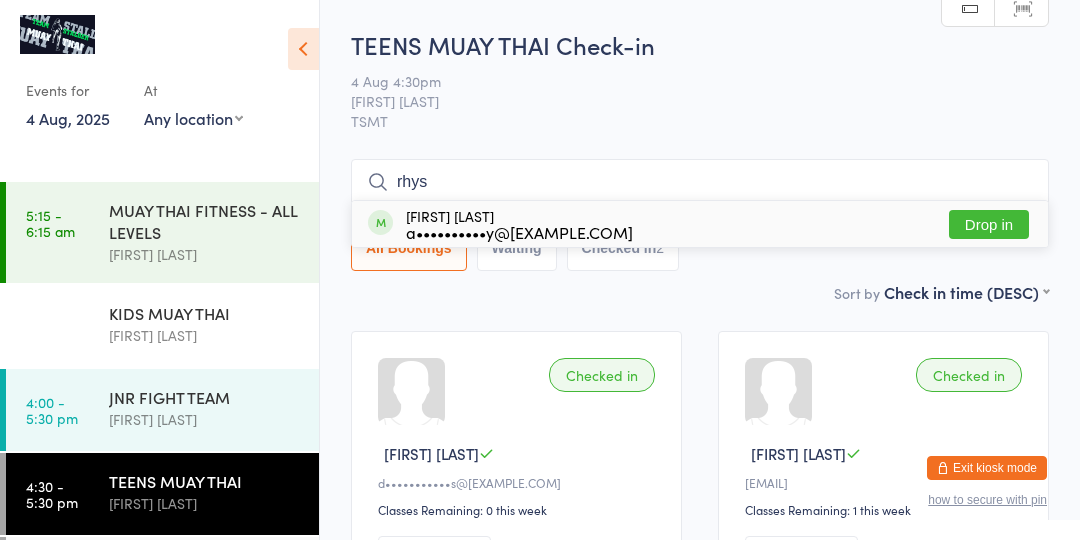 type on "rhys" 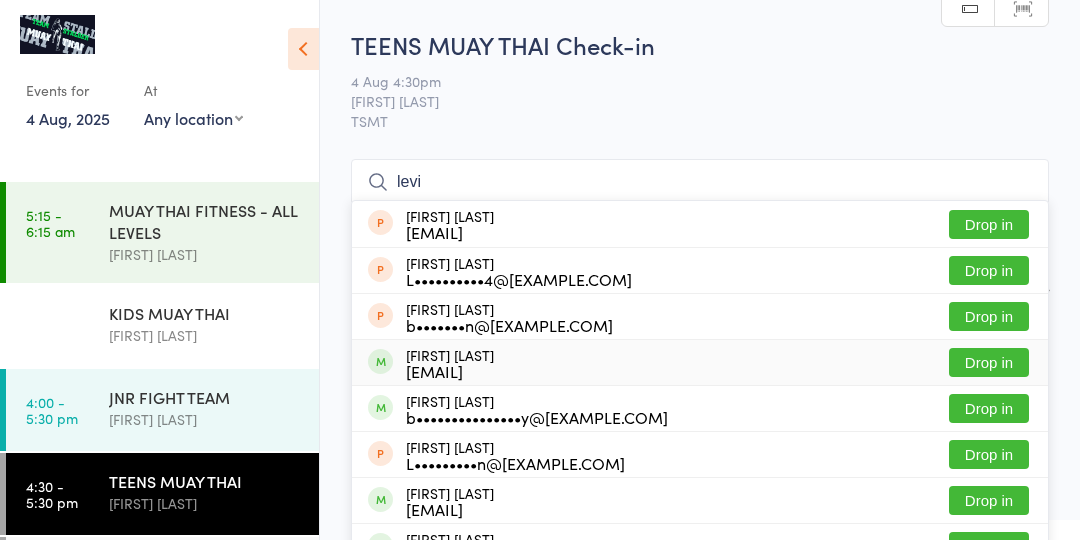type on "levi" 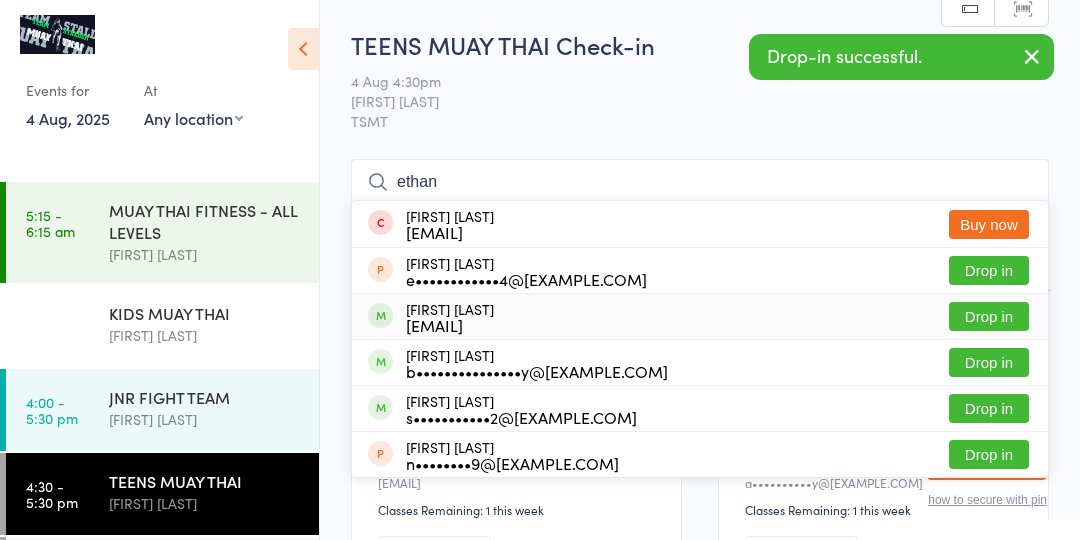 type on "ethan" 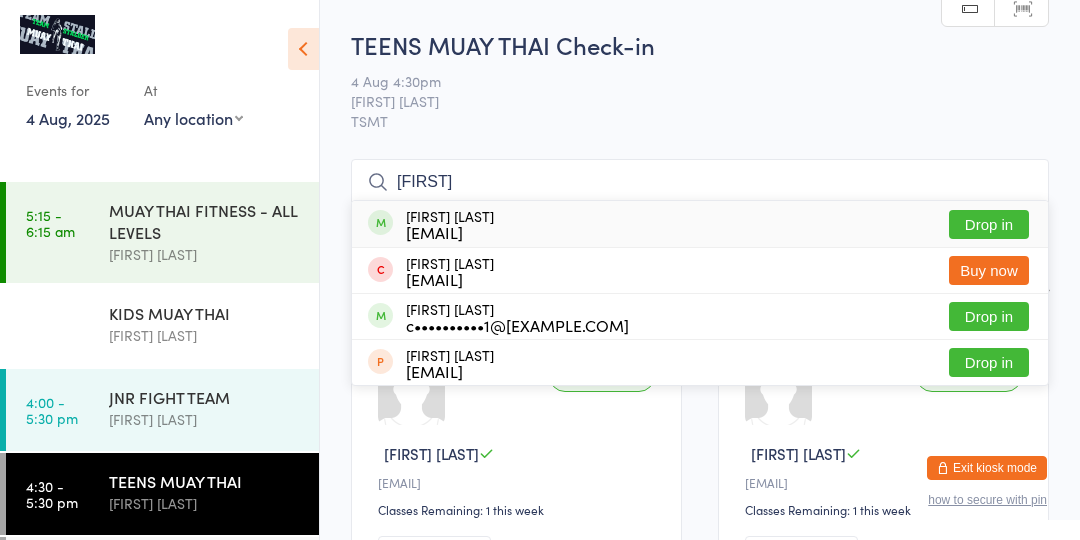 type on "[FIRST]" 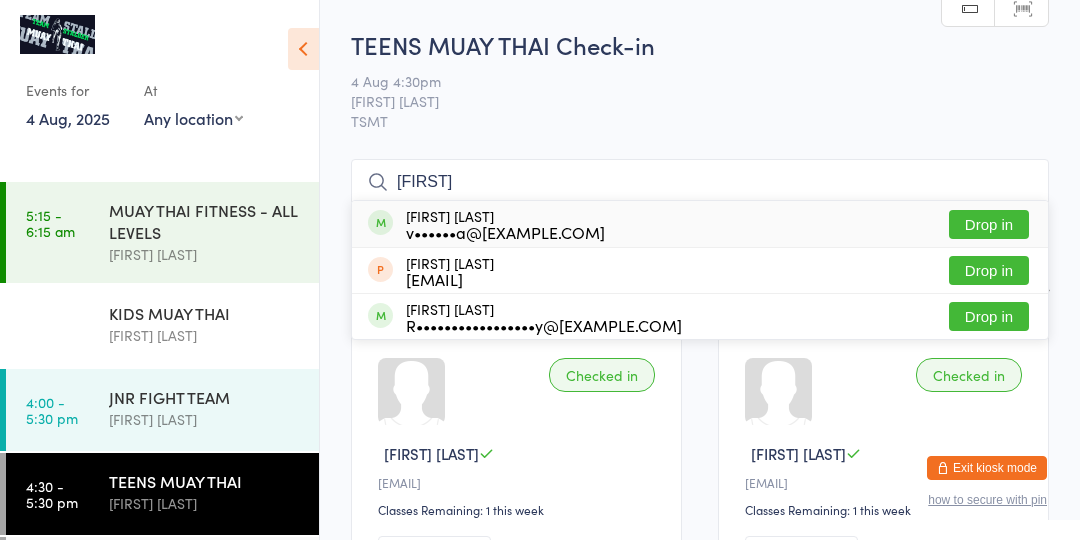 type on "[FIRST]" 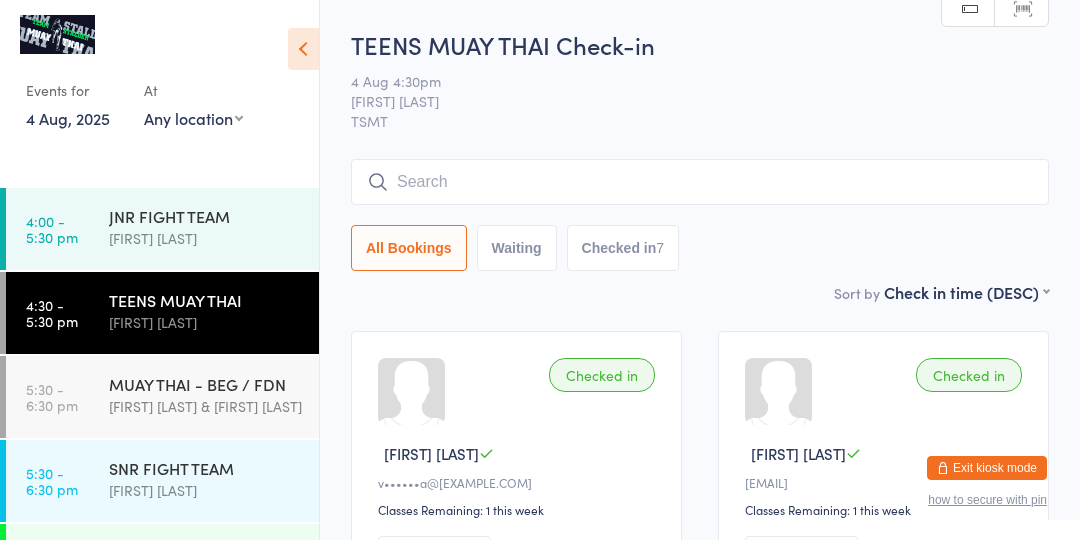 scroll, scrollTop: 187, scrollLeft: 0, axis: vertical 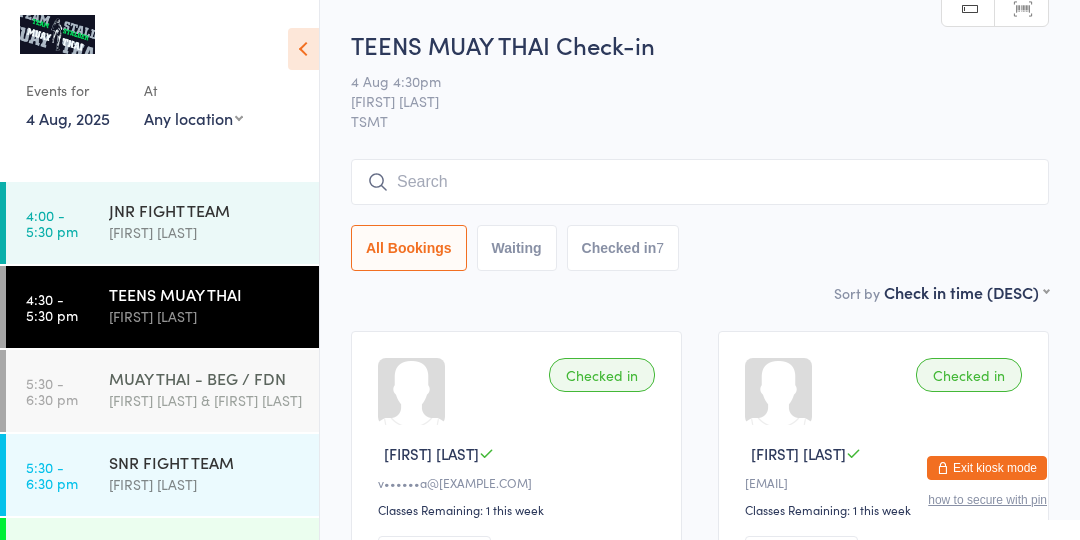 click on "[FIRST] [LAST] & [FIRST] [LAST]" at bounding box center [205, 400] 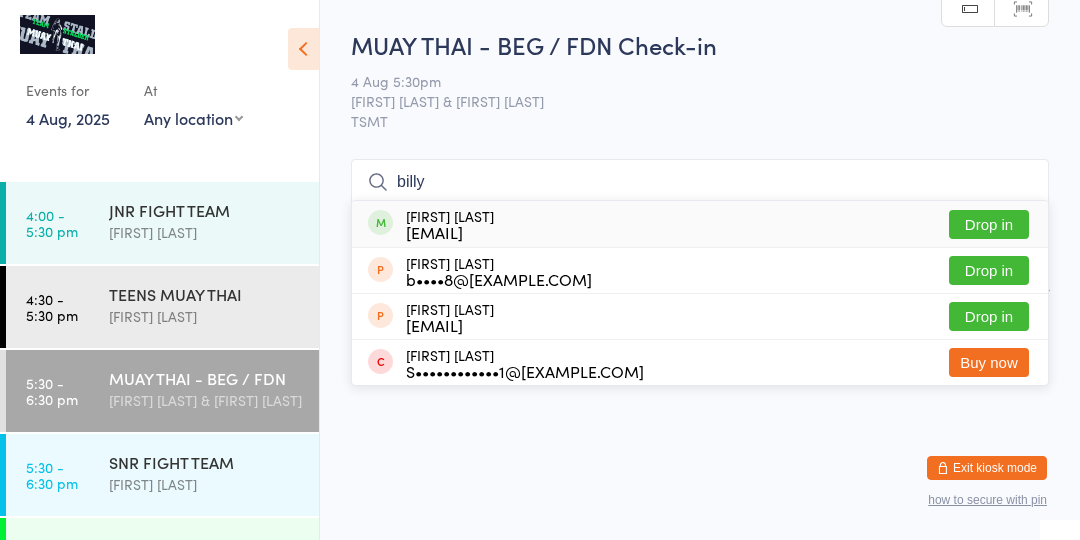 type on "billy" 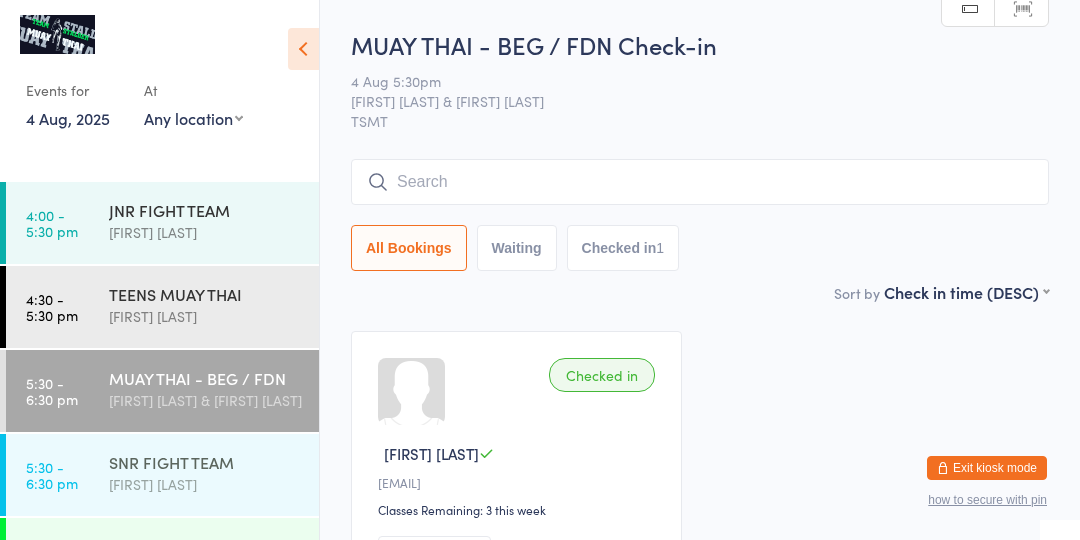 click on "[FIRST] [LAST]" at bounding box center (205, 484) 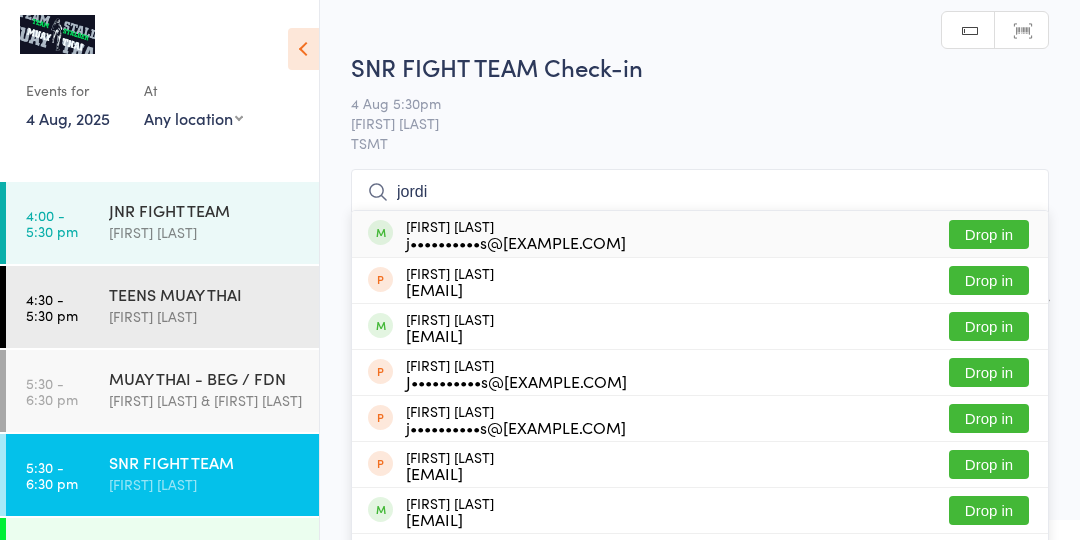 type on "jordi" 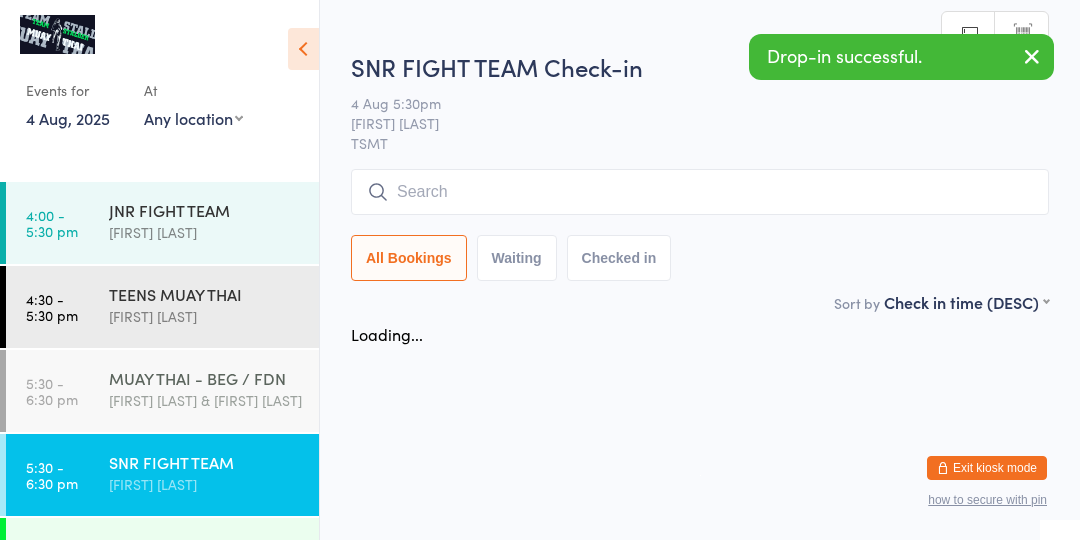 click on "[FIRST] [LAST] & [FIRST] [LAST]" at bounding box center (205, 400) 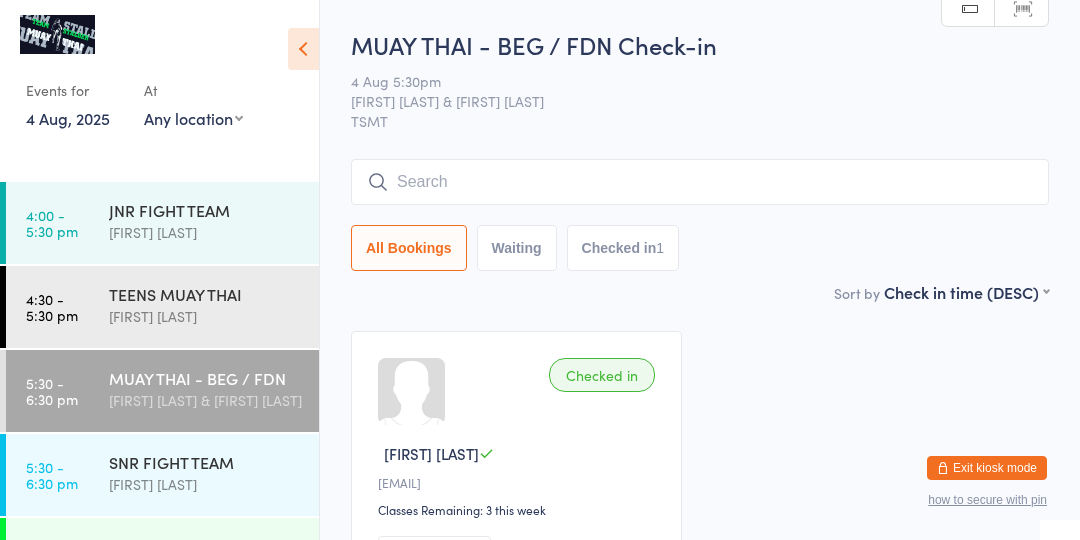 click at bounding box center [700, 182] 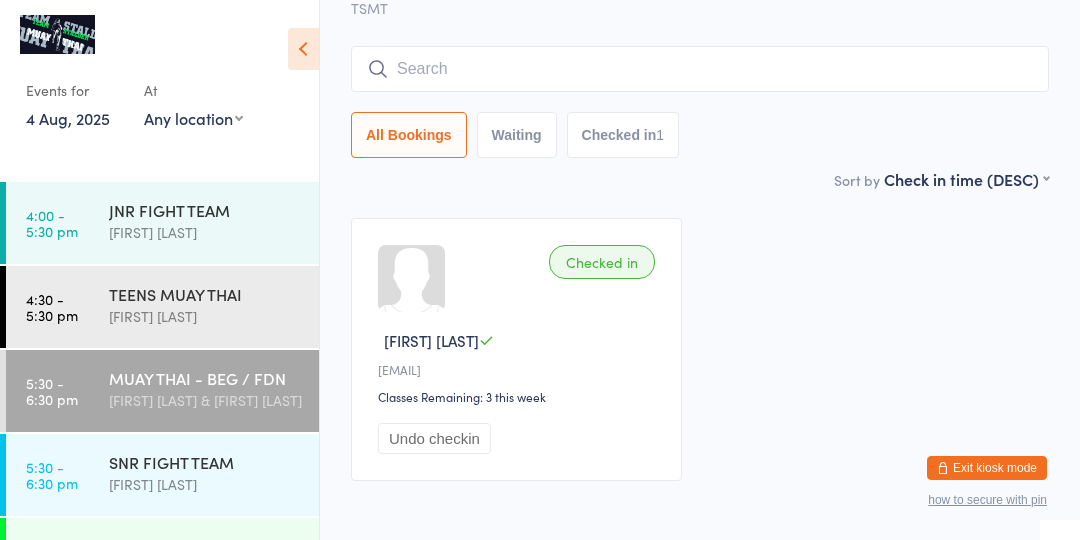 scroll, scrollTop: 159, scrollLeft: 0, axis: vertical 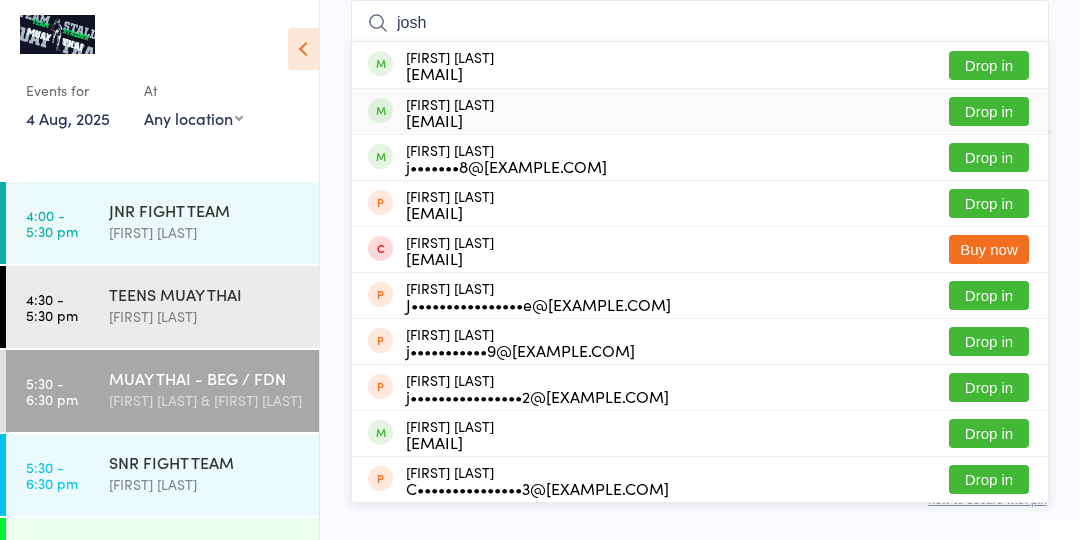 type on "josh" 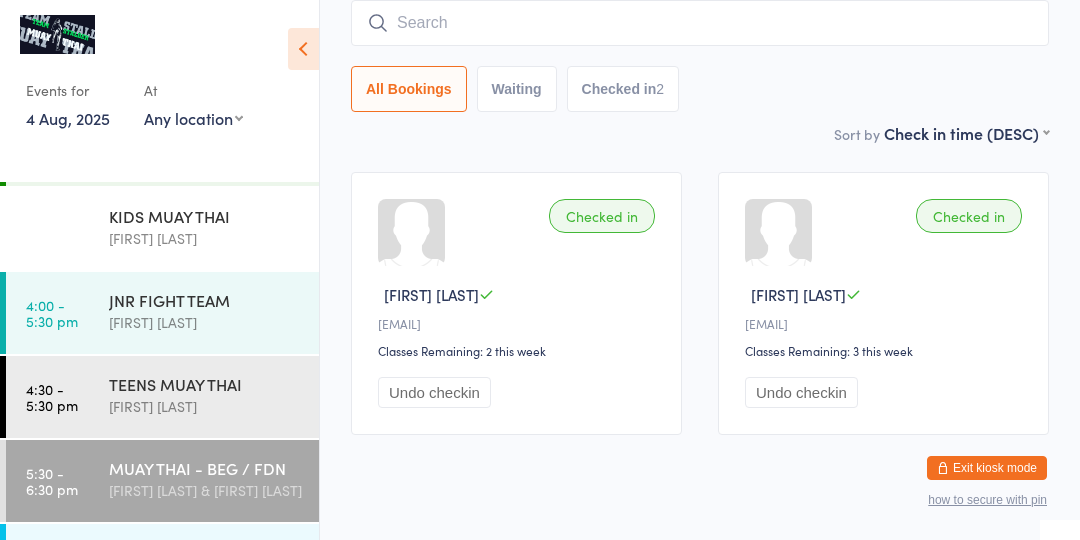 scroll, scrollTop: 99, scrollLeft: 0, axis: vertical 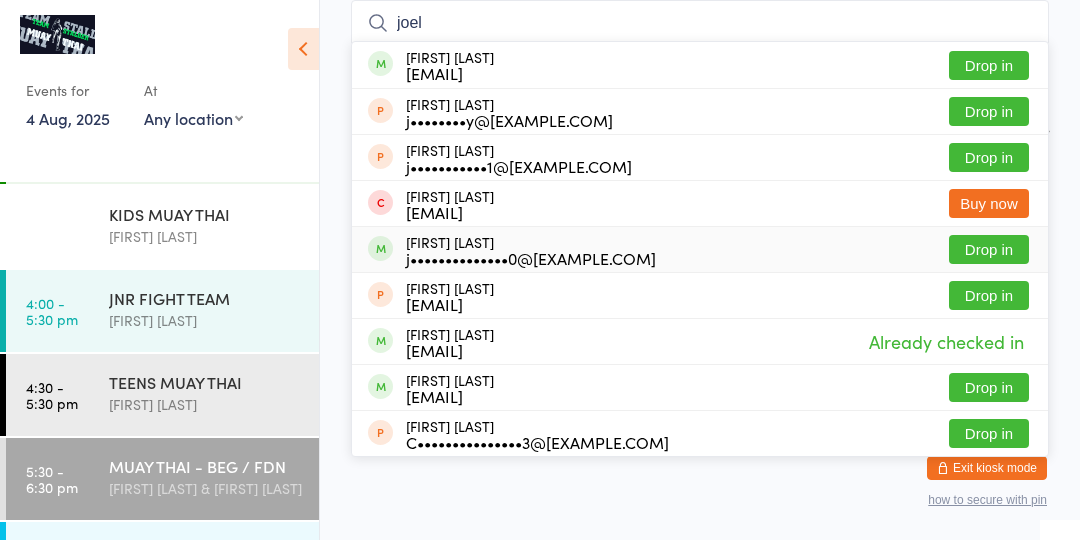 type on "joel" 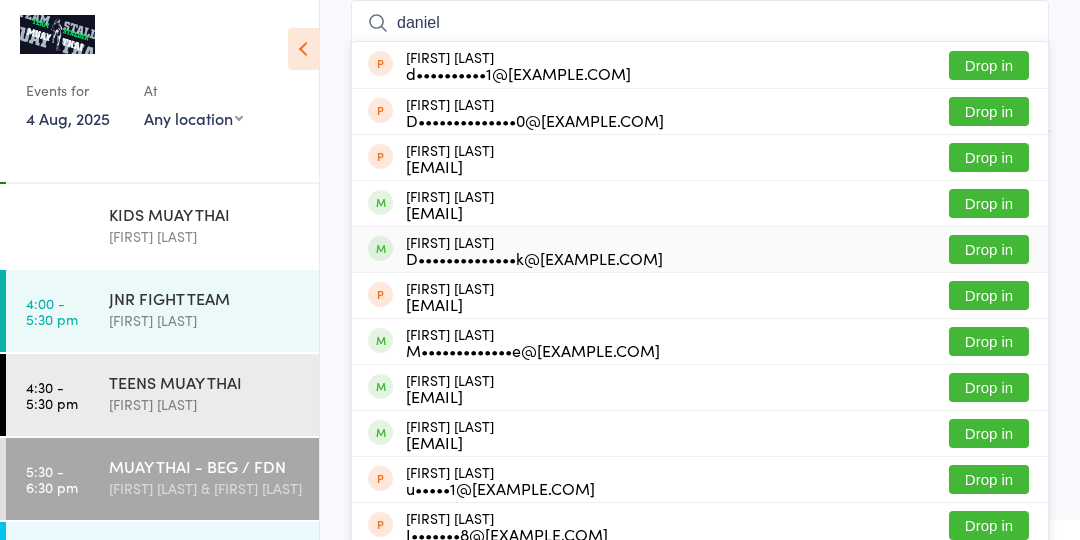 type on "daniel" 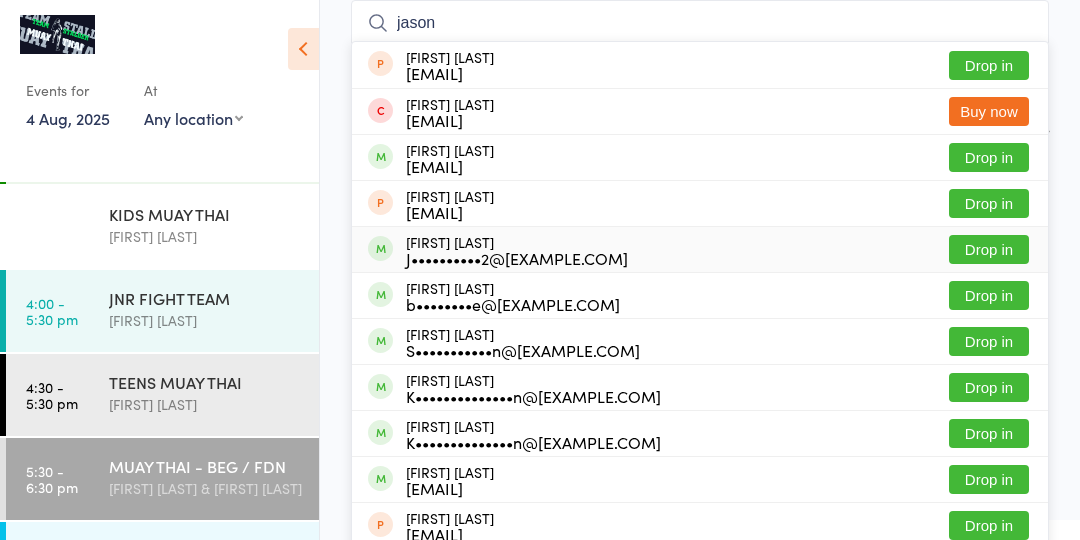 type on "jason" 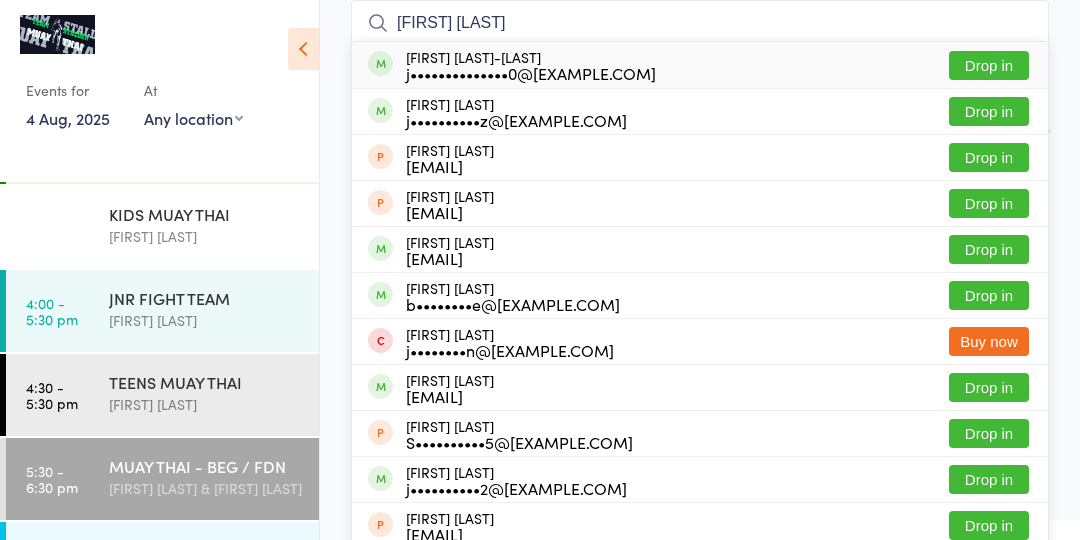 type on "[FIRST] [LAST]" 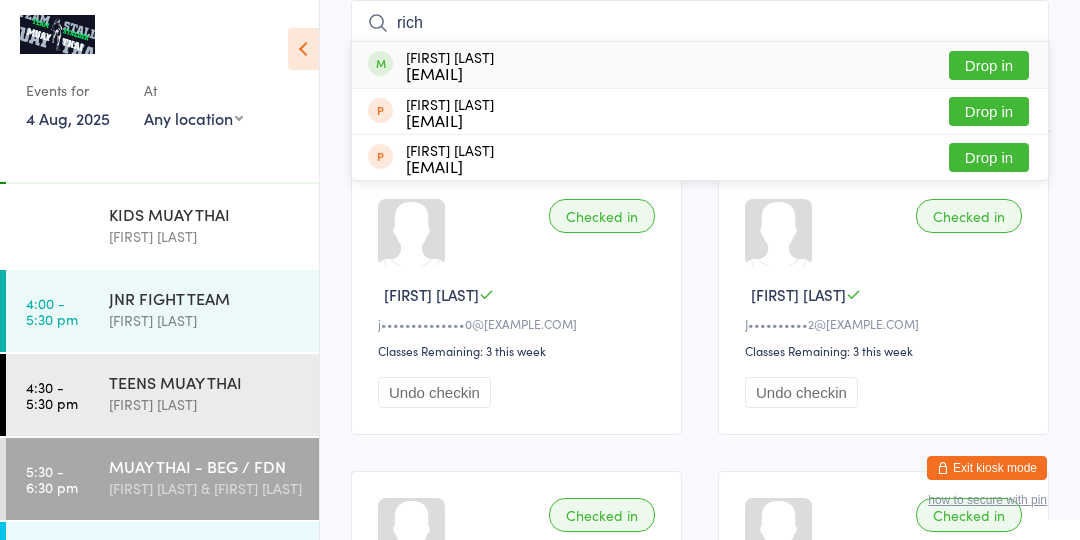 type on "rich" 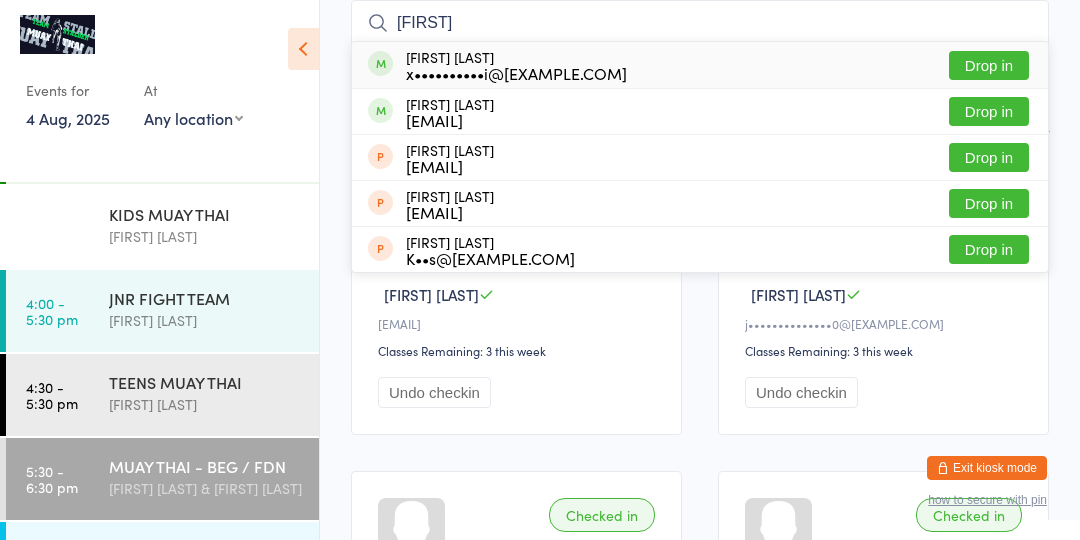 type on "[FIRST]" 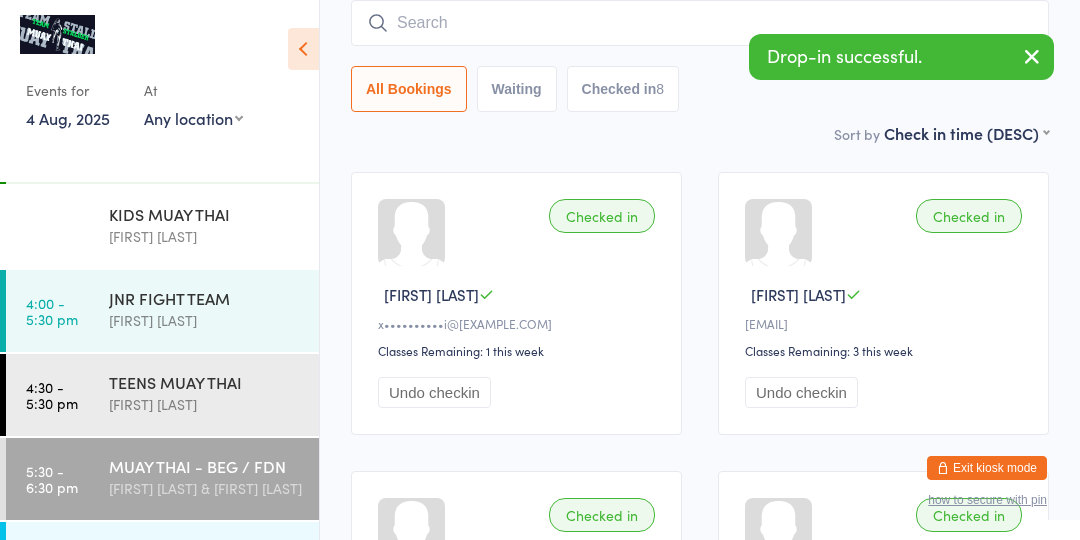 click on "Checked in [FIRST] [LAST] [EMAIL] Classes Remaining: 1 this week   Undo checkin Checked in [FIRST] [LAST] [EMAIL] Classes Remaining: 3 this week   Undo checkin Checked in [FIRST] [LAST] [EMAIL] Classes Remaining: 3 this week   Undo checkin Checked in [FIRST] [LAST] [EMAIL] Classes Remaining: 3 this week   Undo checkin Checked in [FIRST] [LAST] [EMAIL] Classes Remaining: 2 this week   Undo checkin Checked in [FIRST] [LAST] [EMAIL] Classes Remaining: 1 this week   Undo checkin Checked in [FIRST] [LAST] [EMAIL] Classes Remaining: 2 this week   Undo checkin Checked in [FIRST] [LAST] [EMAIL] Classes Remaining: 3 this week   Undo checkin" at bounding box center (700, 752) 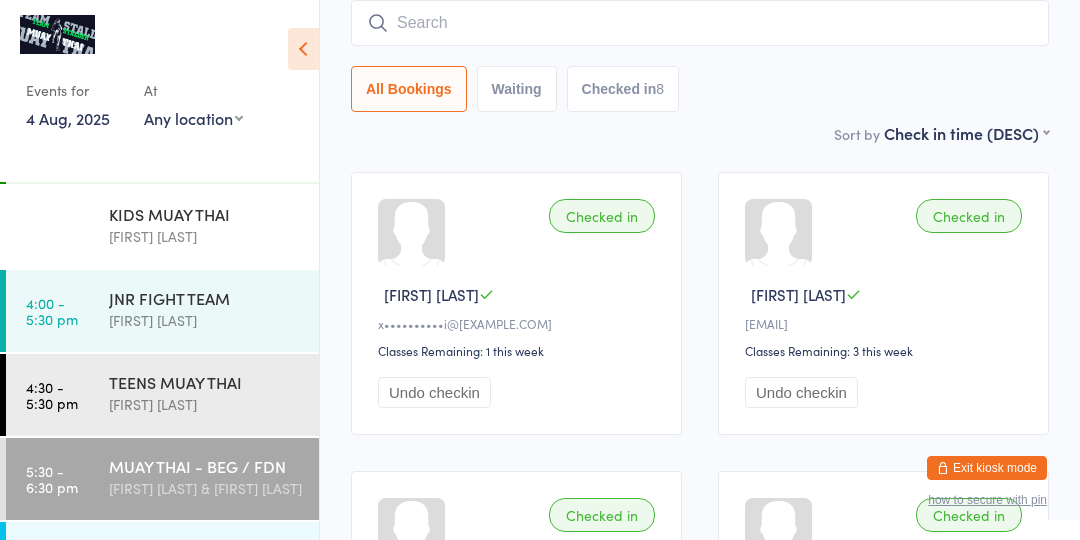 click at bounding box center [700, 23] 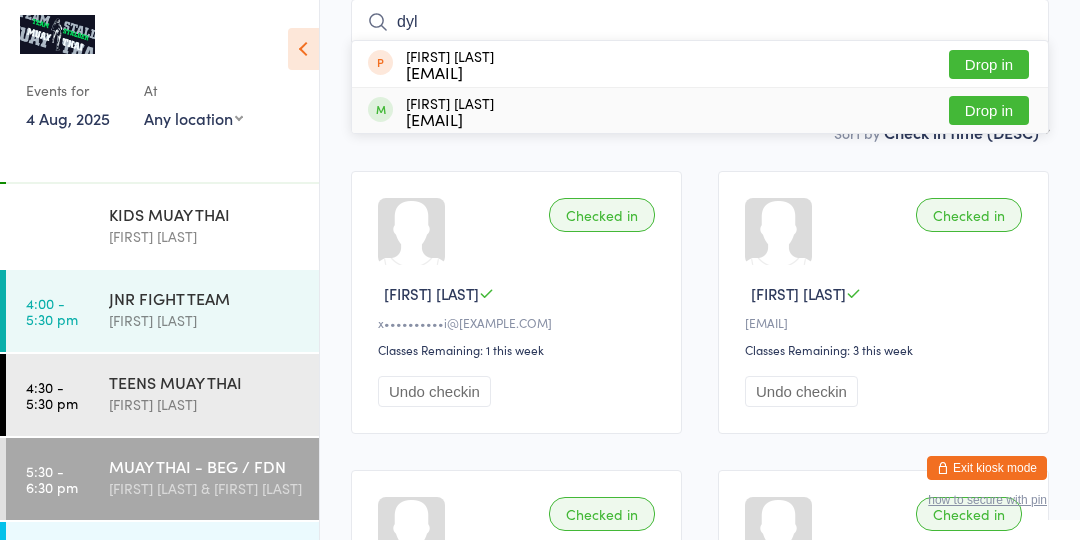 type on "dyl" 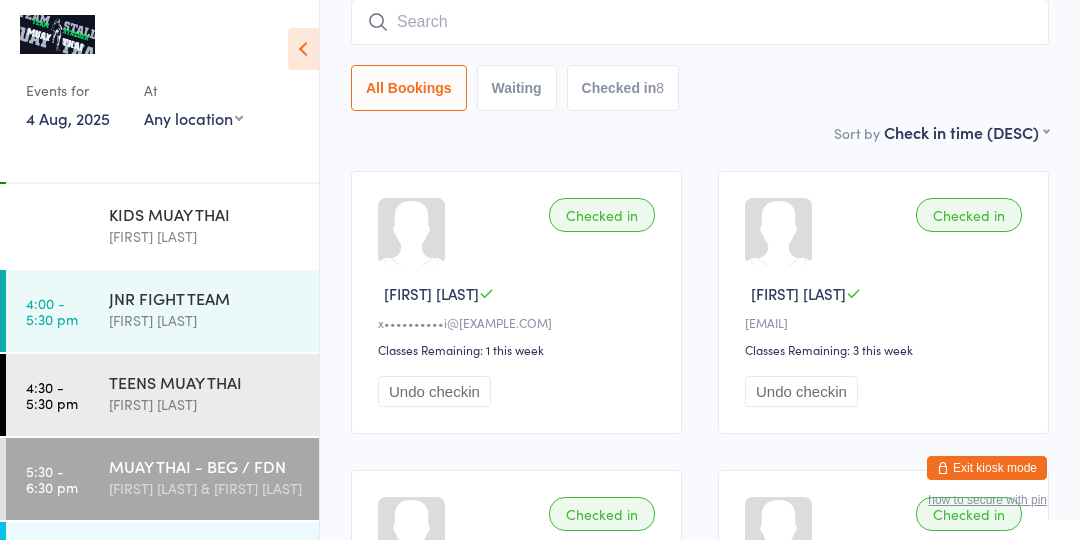 scroll, scrollTop: 160, scrollLeft: 0, axis: vertical 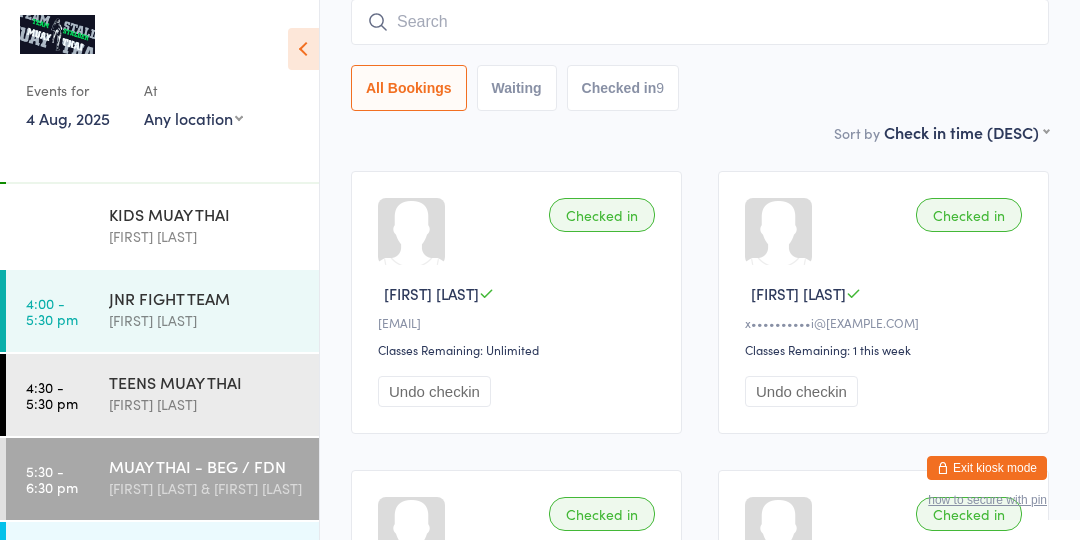 click on "[FIRST] [LAST] & [FIRST] [LAST]" at bounding box center (205, 488) 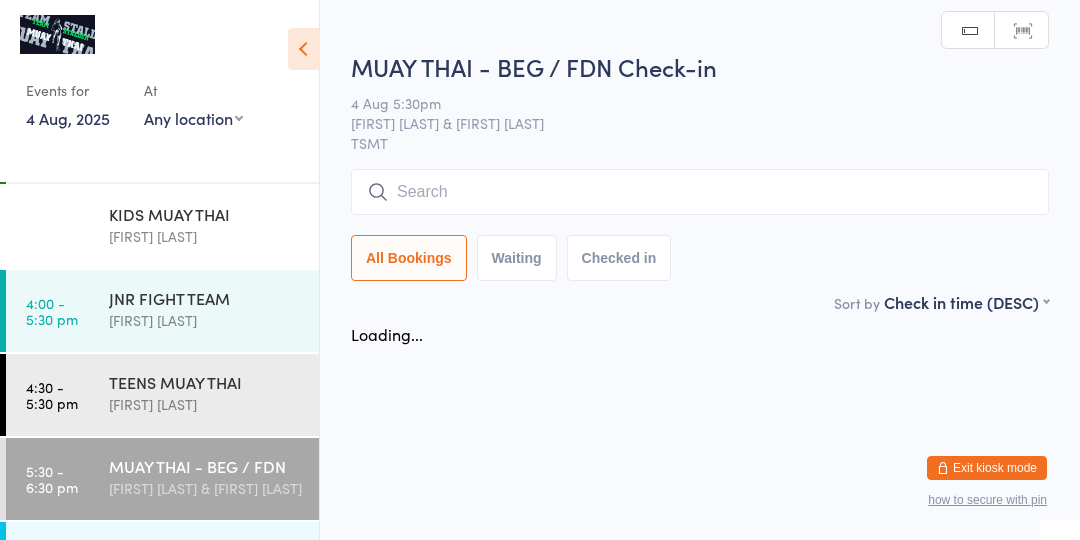 scroll, scrollTop: 0, scrollLeft: 0, axis: both 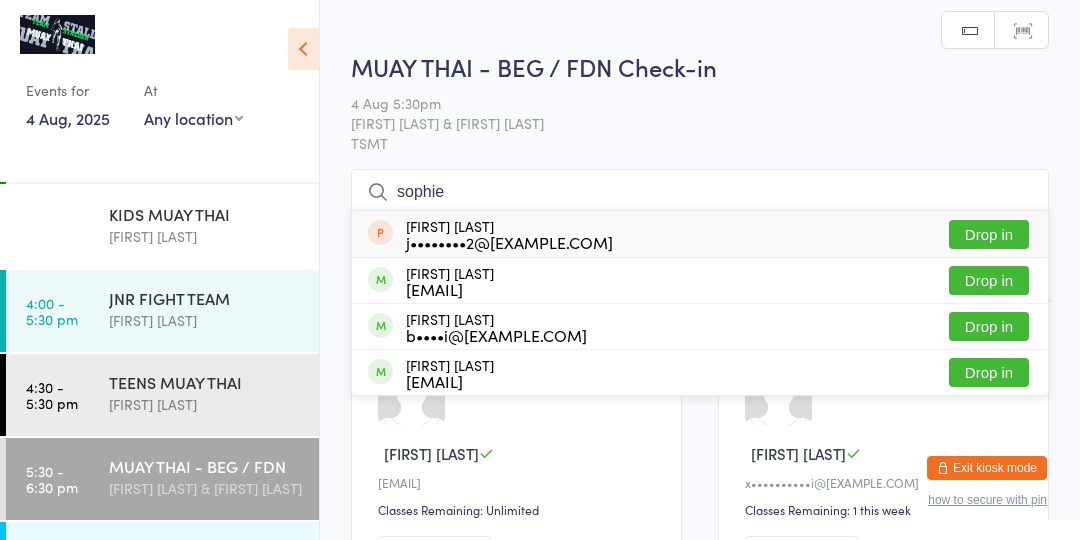 type on "sophie" 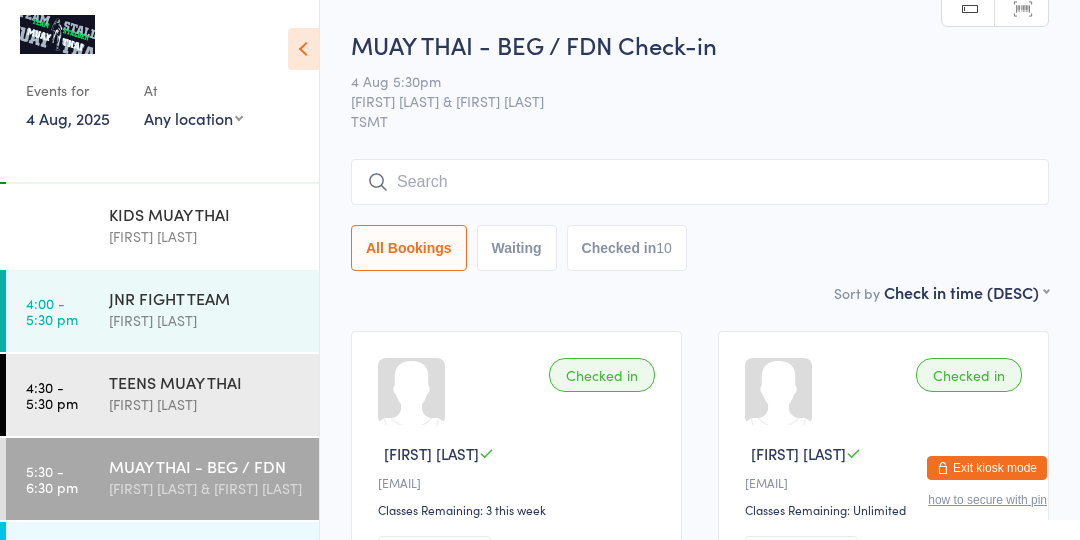 click on "MUAY THAI - BEG / FDN" at bounding box center [205, 466] 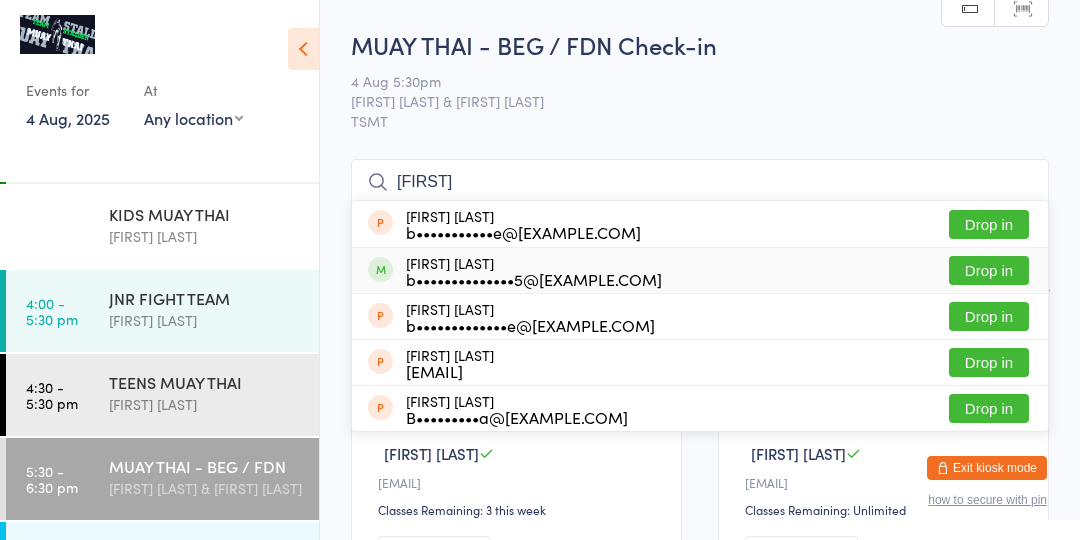 type on "[FIRST]" 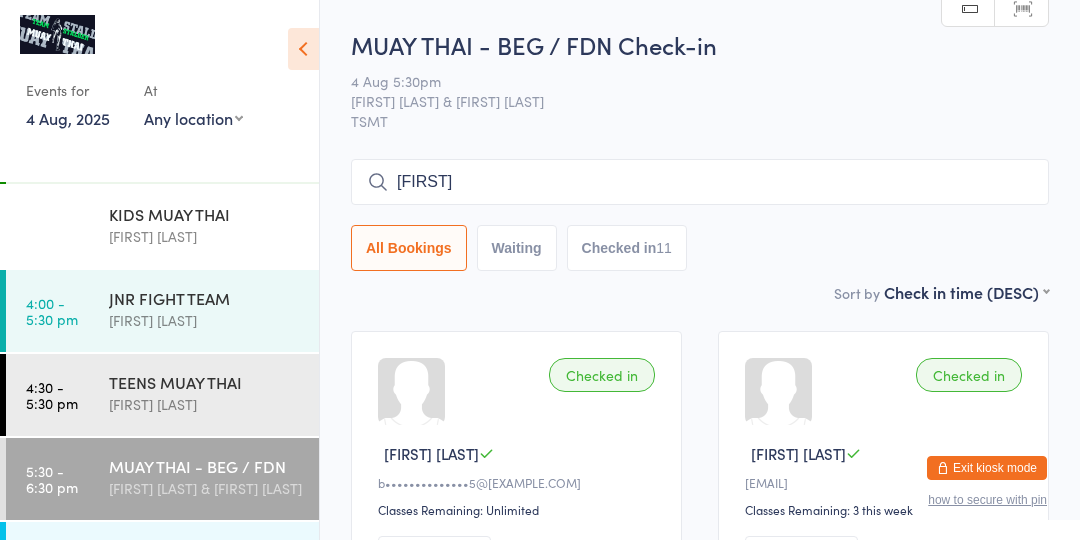 type on "[FIRST]" 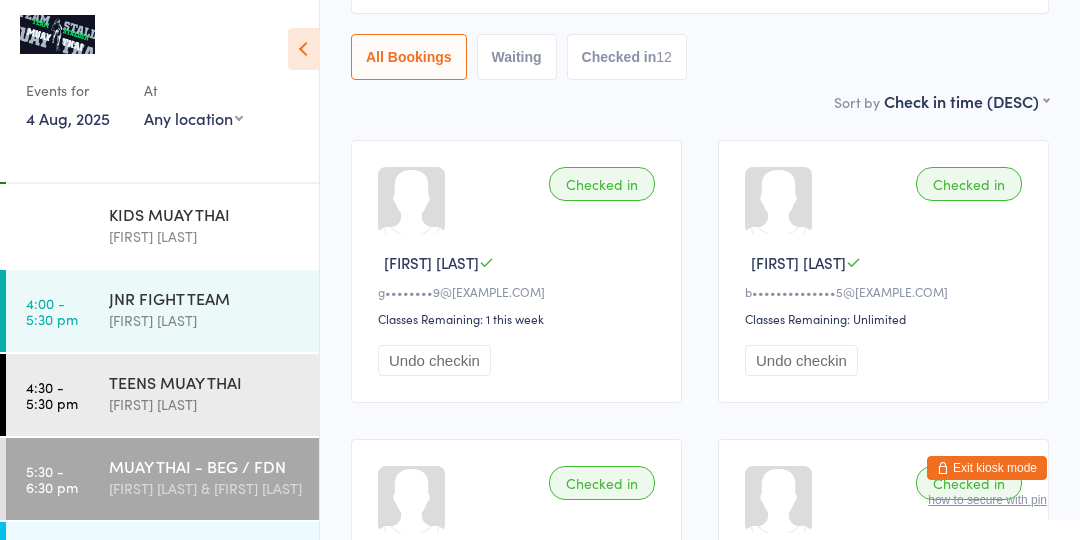 scroll, scrollTop: 182, scrollLeft: 0, axis: vertical 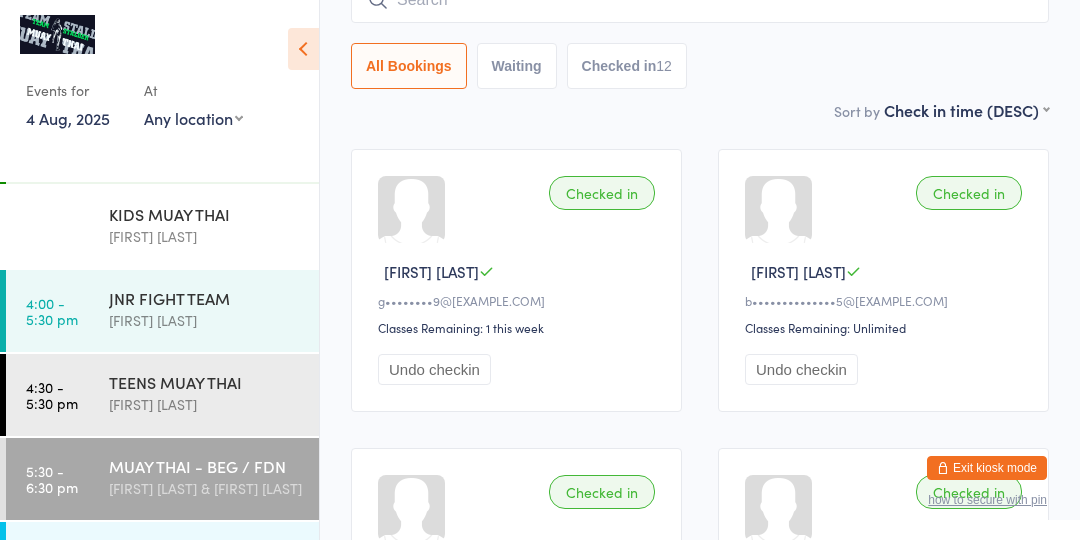 click on "Checked in [FIRST] [LAST] [EMAIL] Classes Remaining: 1 this week Undo checkin" at bounding box center (516, 280) 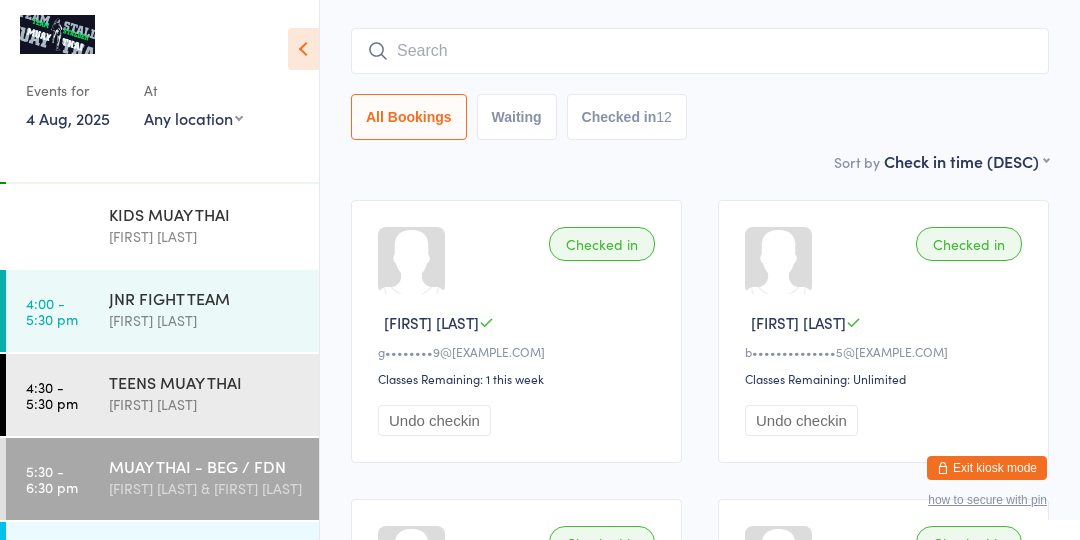 scroll, scrollTop: 0, scrollLeft: 0, axis: both 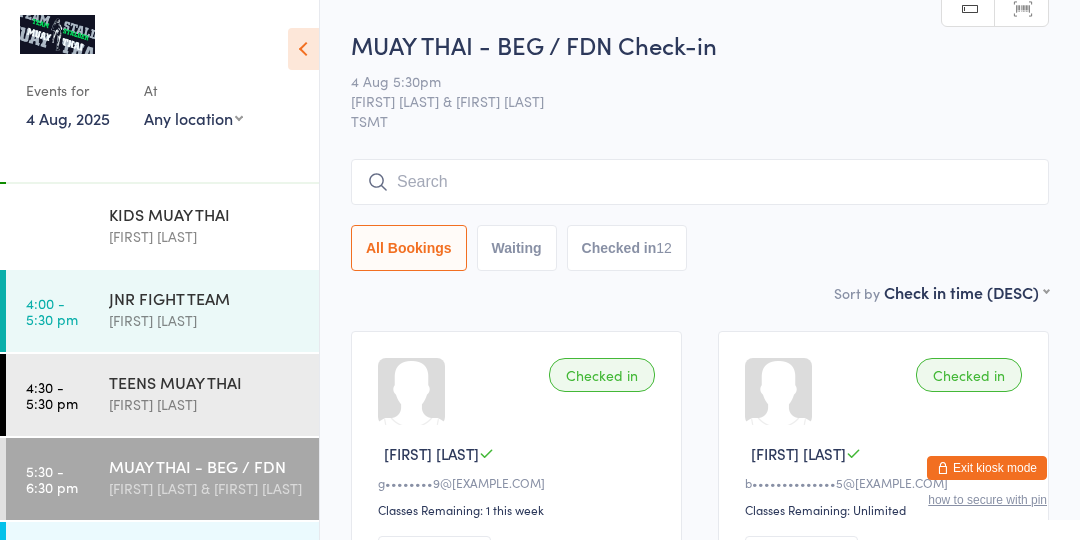 click at bounding box center (700, 182) 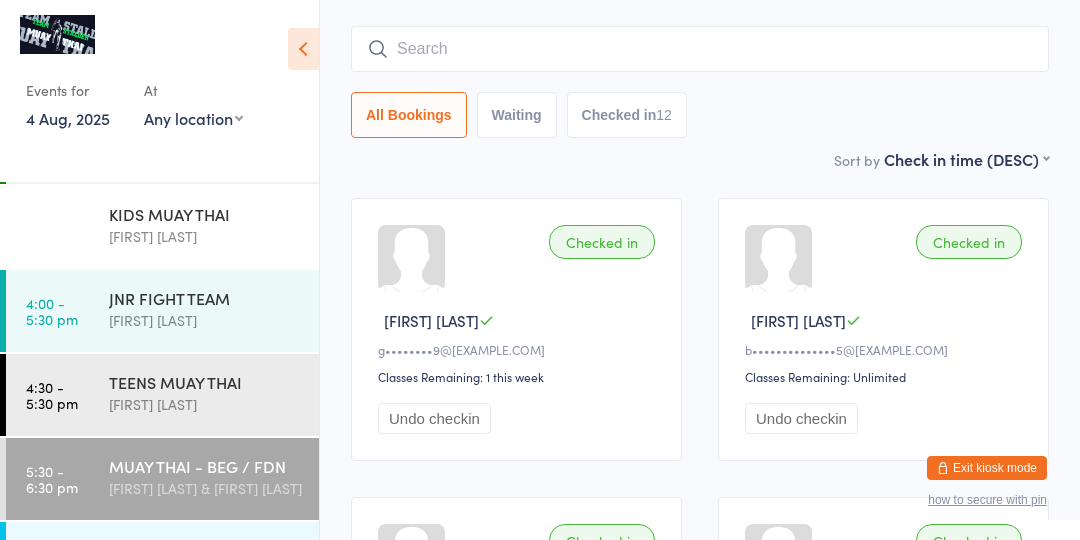 scroll, scrollTop: 159, scrollLeft: 0, axis: vertical 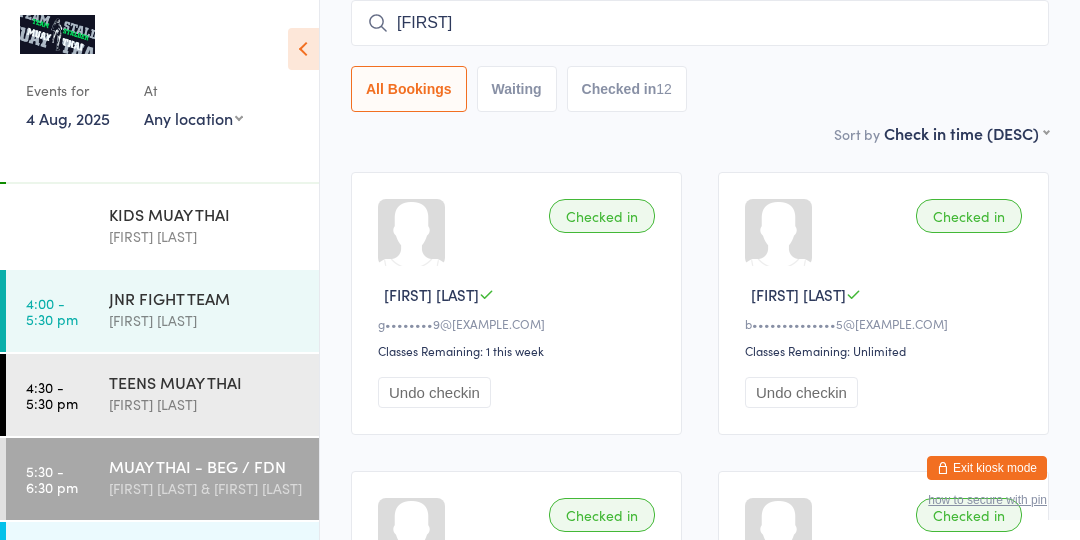 type on "[FIRST]" 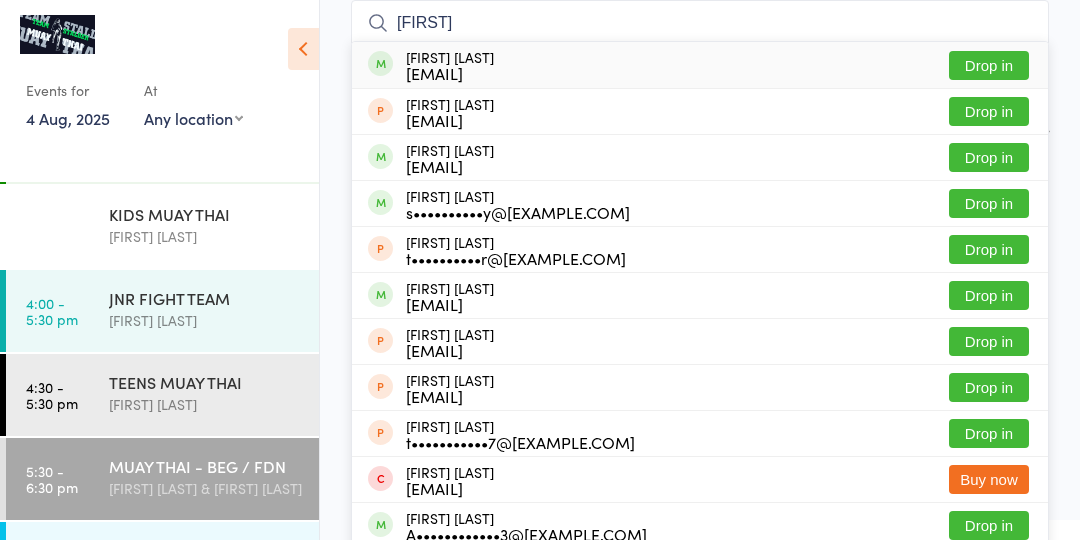 click on "[FIRST] [LAST] [EMAIL] Drop in" at bounding box center (700, 65) 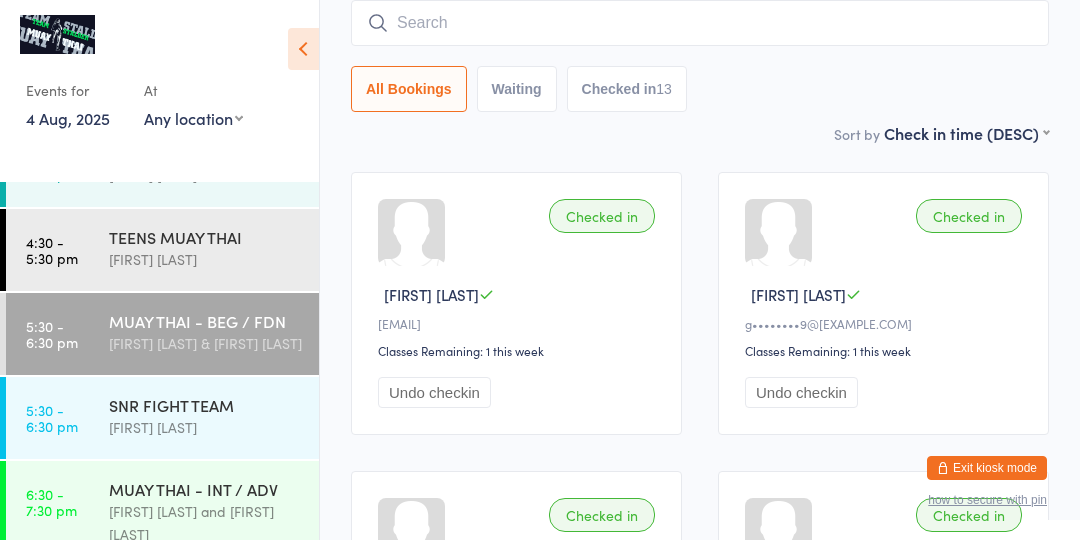 scroll, scrollTop: 270, scrollLeft: 0, axis: vertical 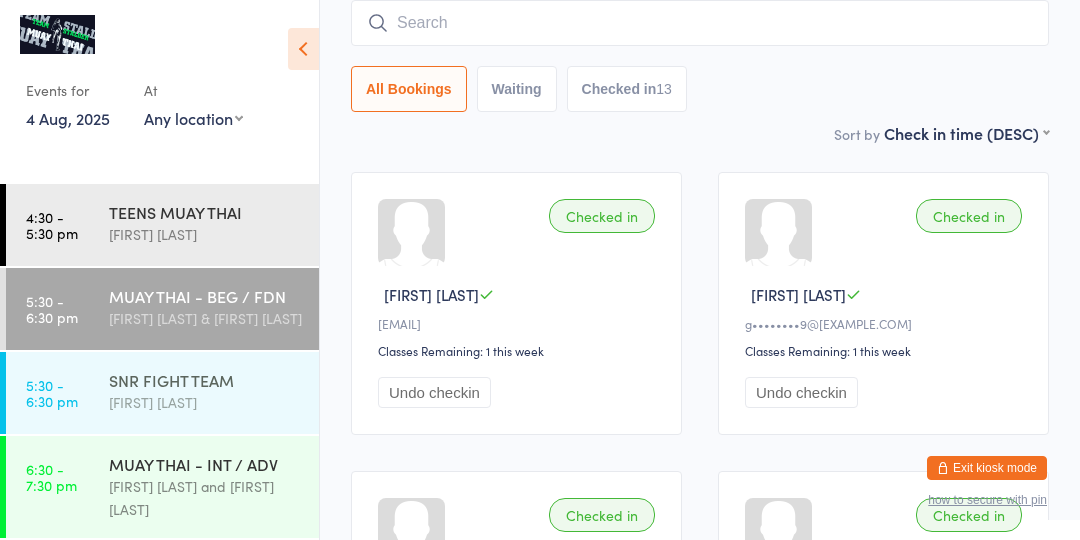 click on "[FIRST] [LAST]" at bounding box center [205, 402] 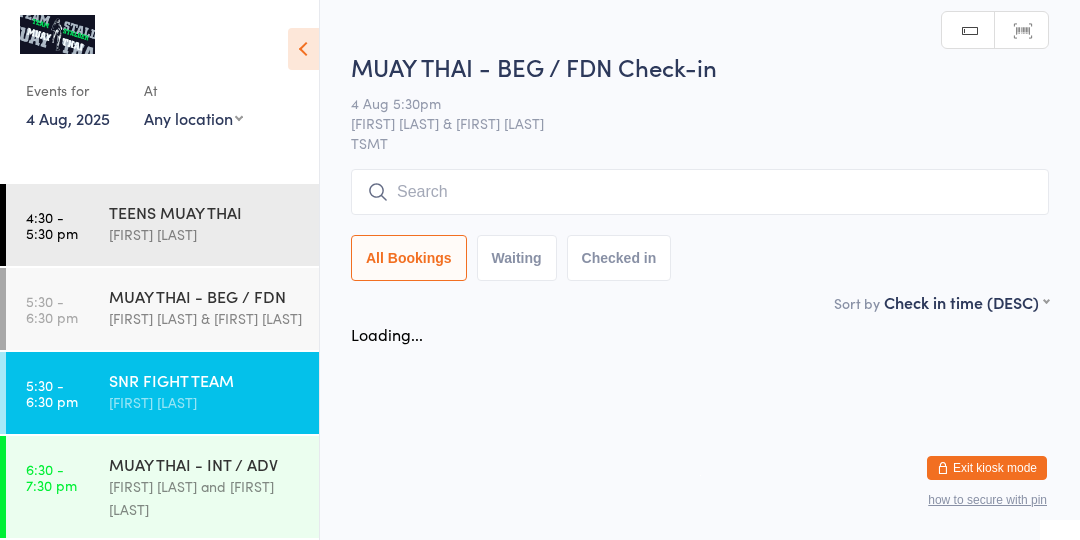 scroll, scrollTop: 0, scrollLeft: 0, axis: both 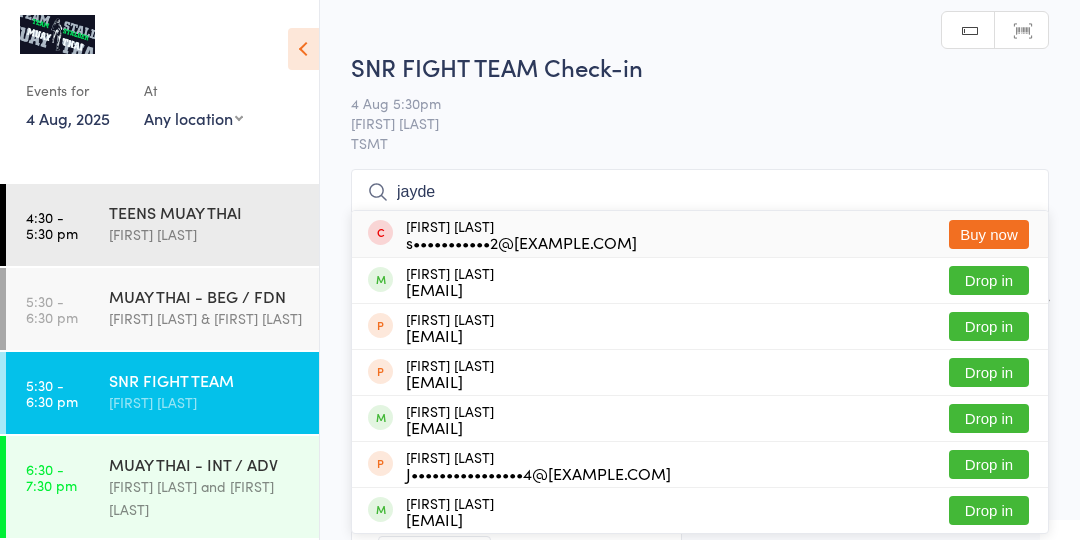 type on "jayde" 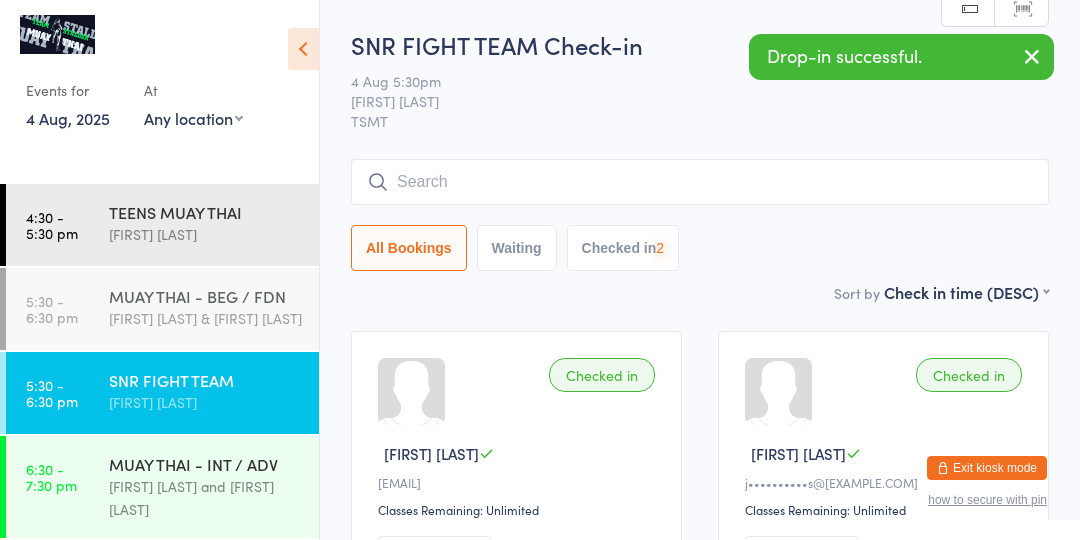 click on "MUAY THAI - BEG / FDN" at bounding box center (205, 296) 